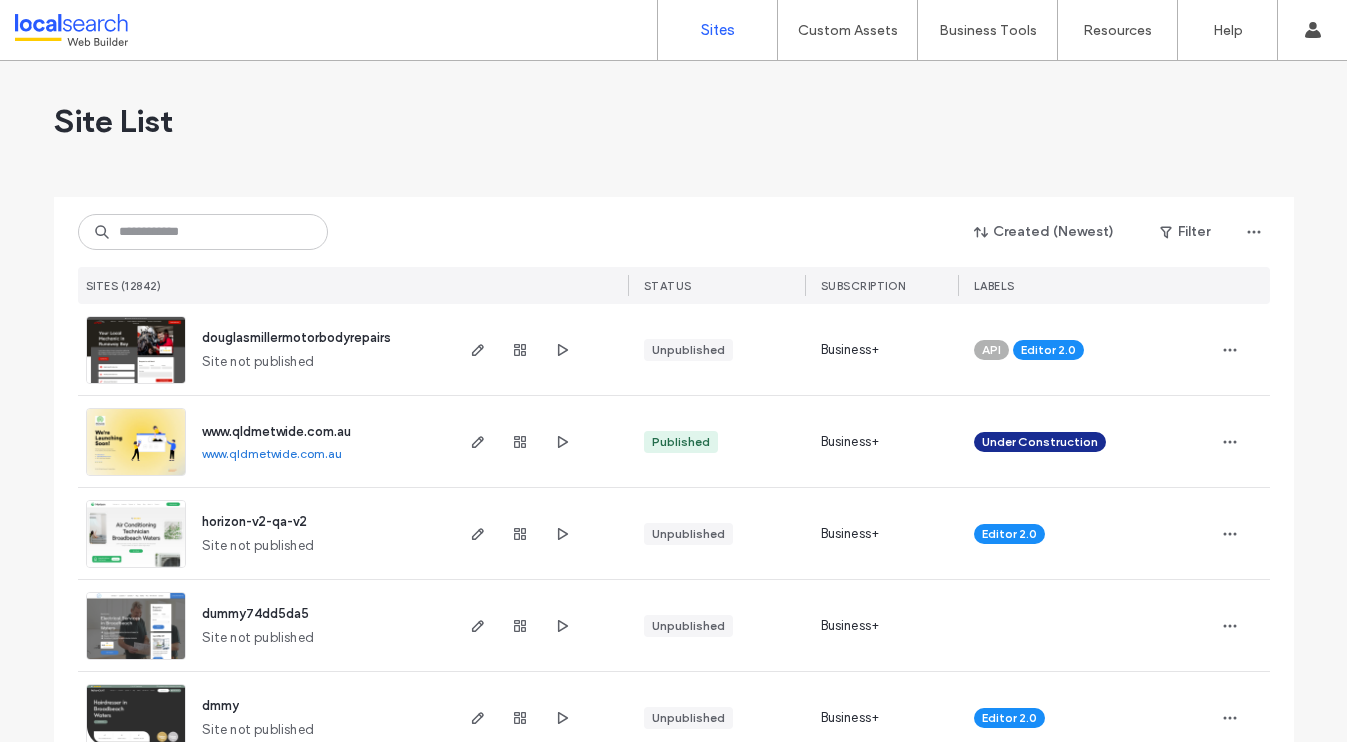 scroll, scrollTop: 0, scrollLeft: 0, axis: both 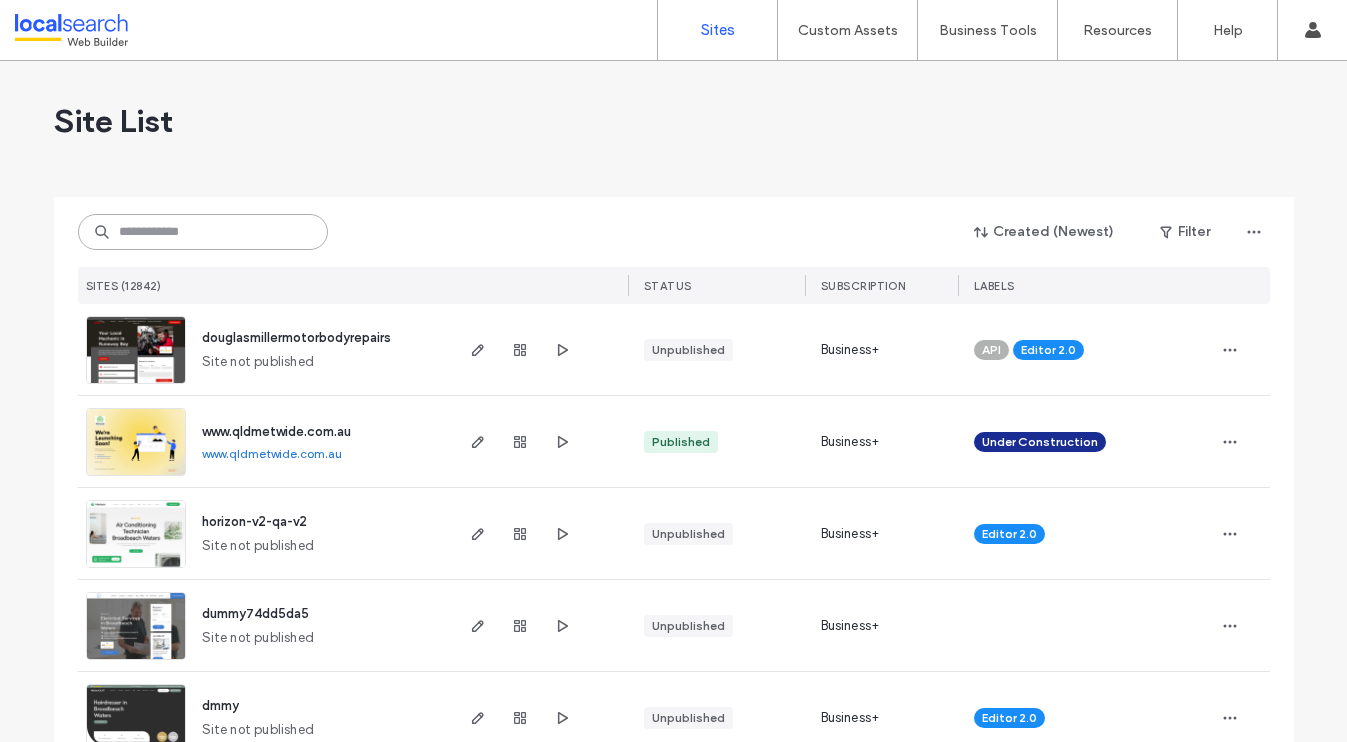 click at bounding box center (203, 232) 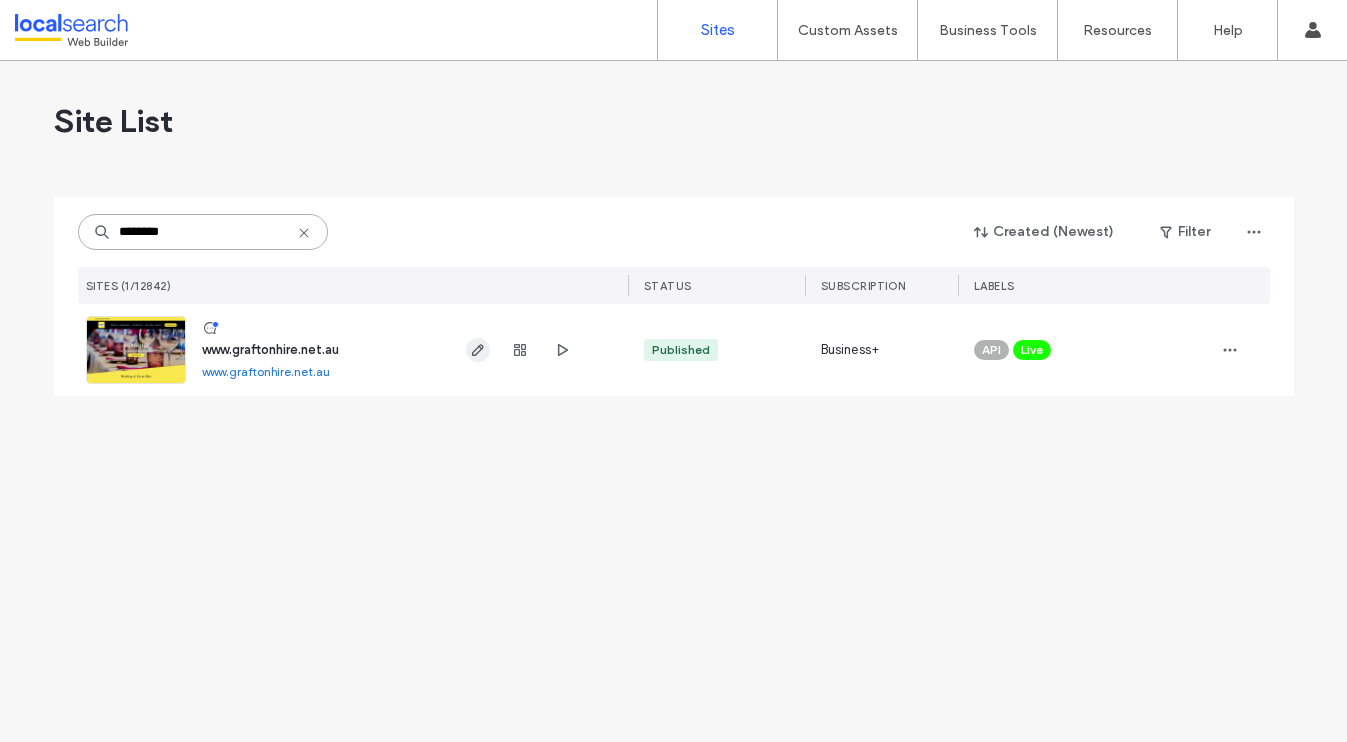 type on "********" 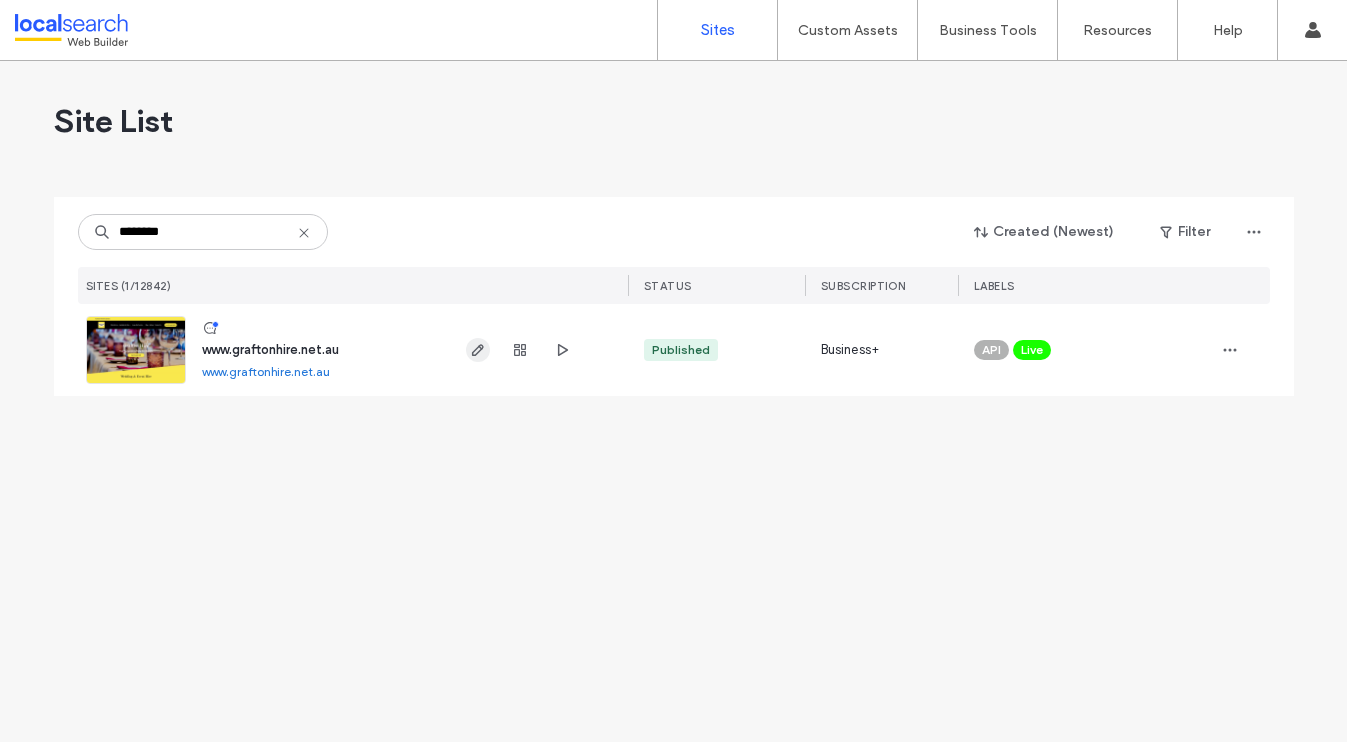 click 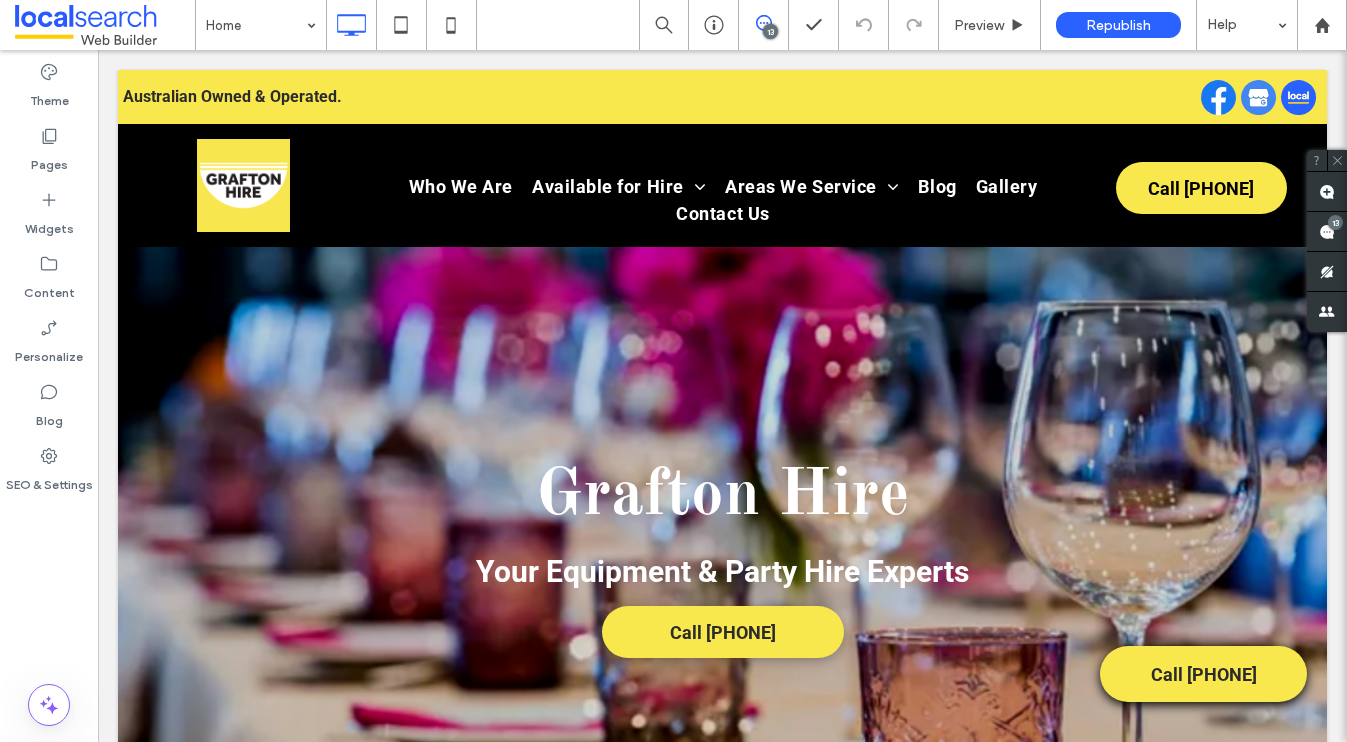 scroll, scrollTop: 0, scrollLeft: 0, axis: both 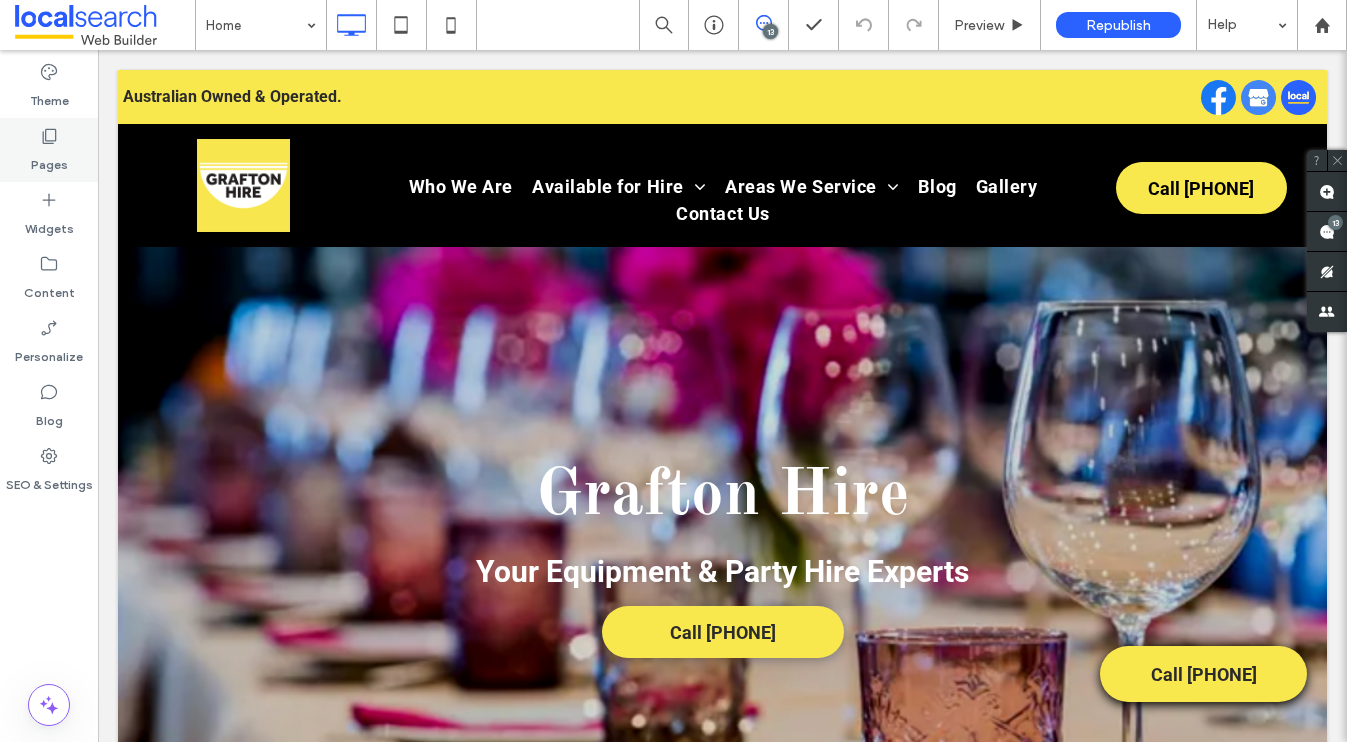 click on "Pages" at bounding box center (49, 160) 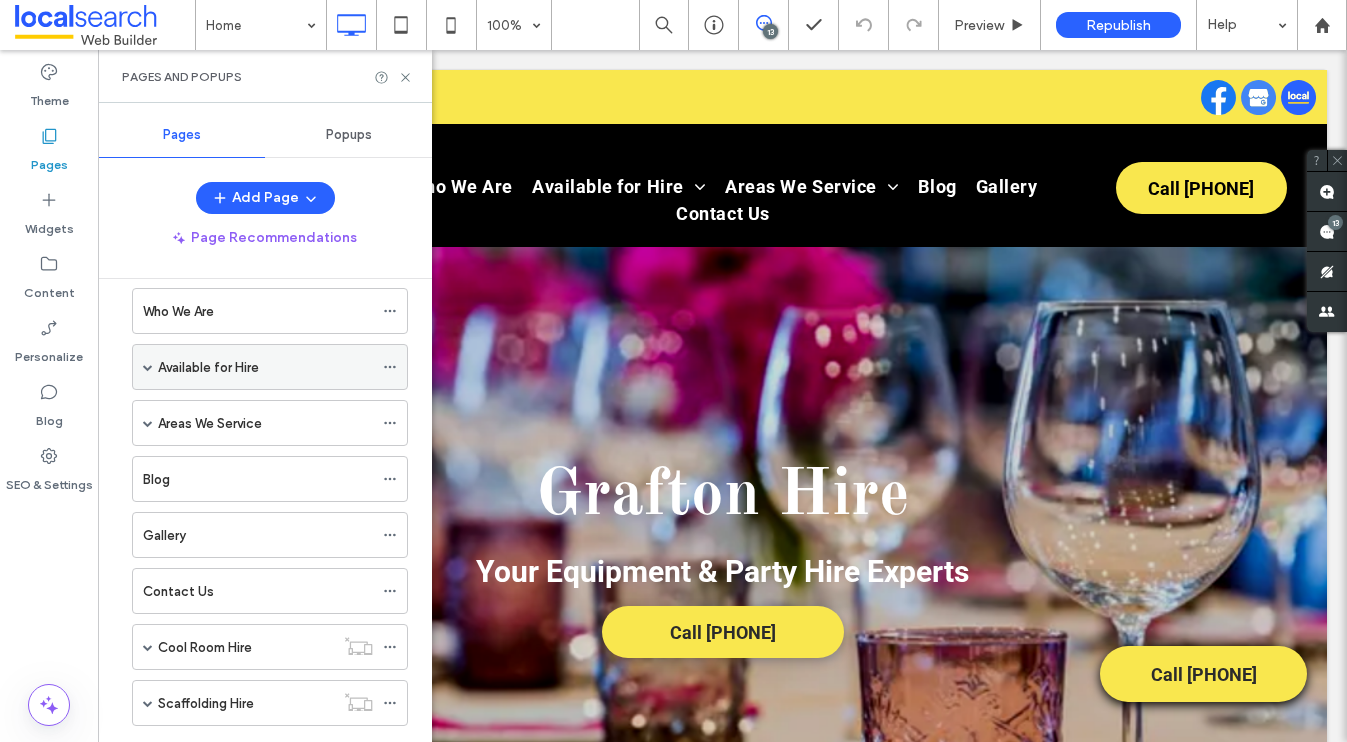 scroll, scrollTop: 114, scrollLeft: 0, axis: vertical 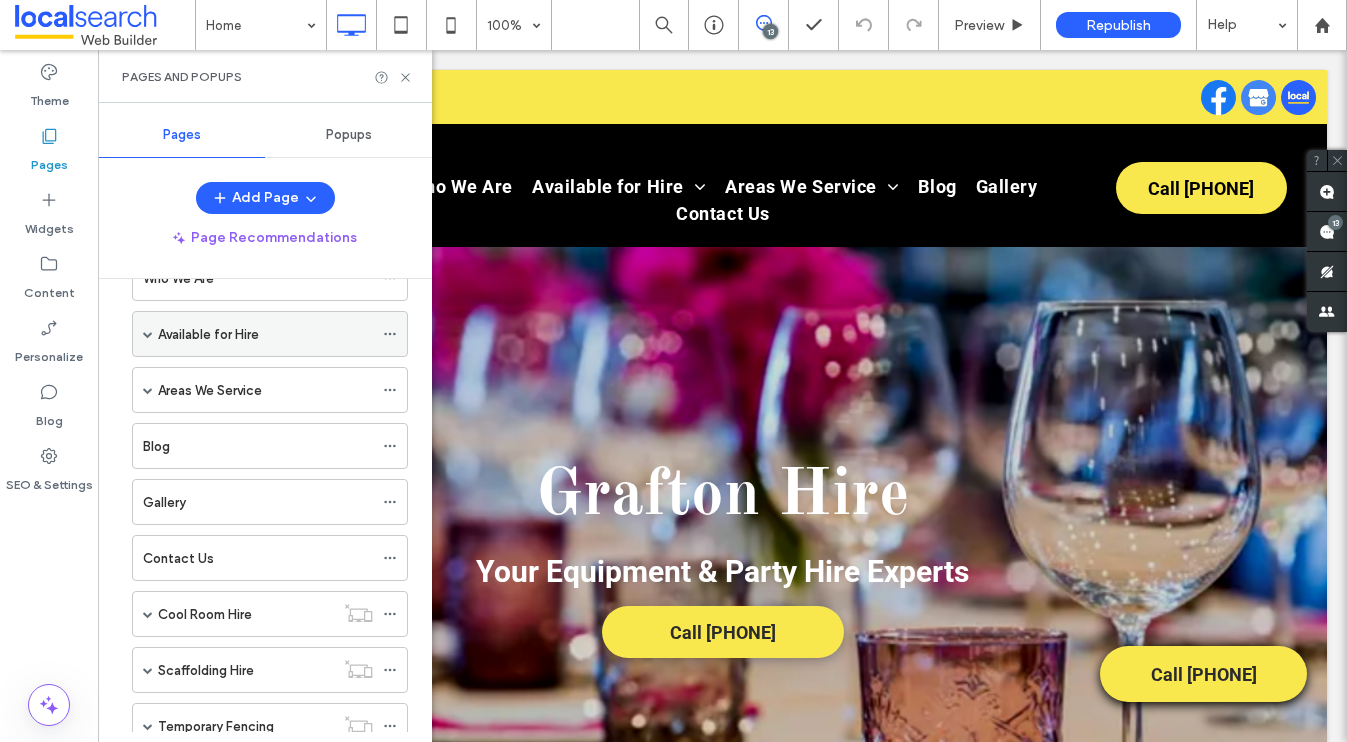 click at bounding box center (148, 334) 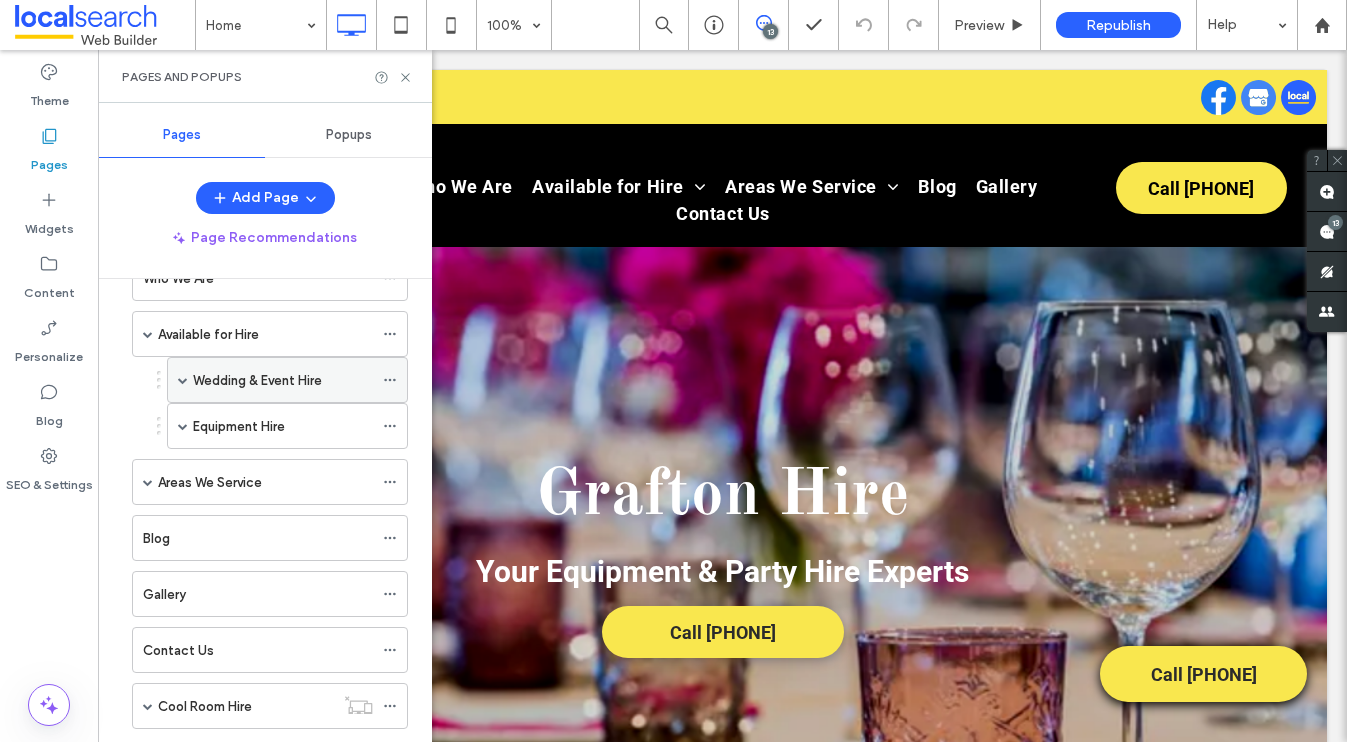 click at bounding box center (183, 380) 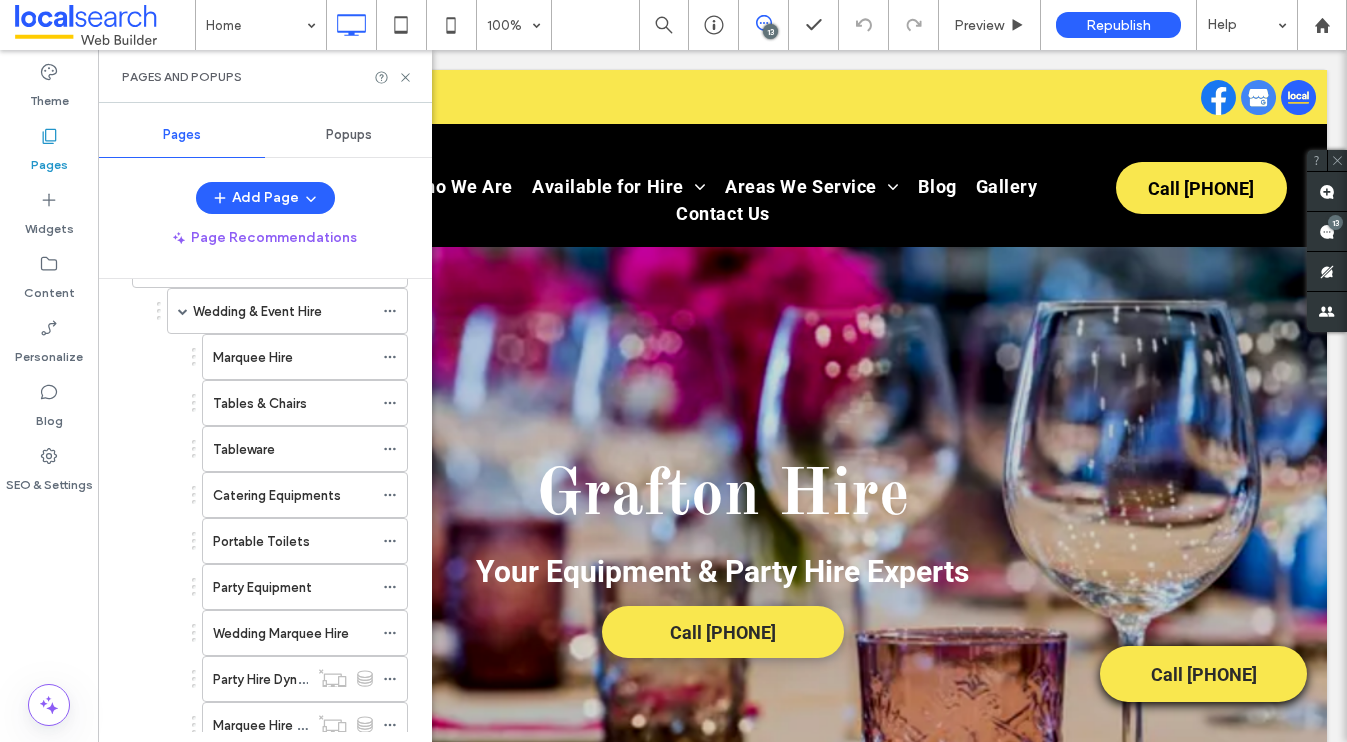 scroll, scrollTop: 181, scrollLeft: 0, axis: vertical 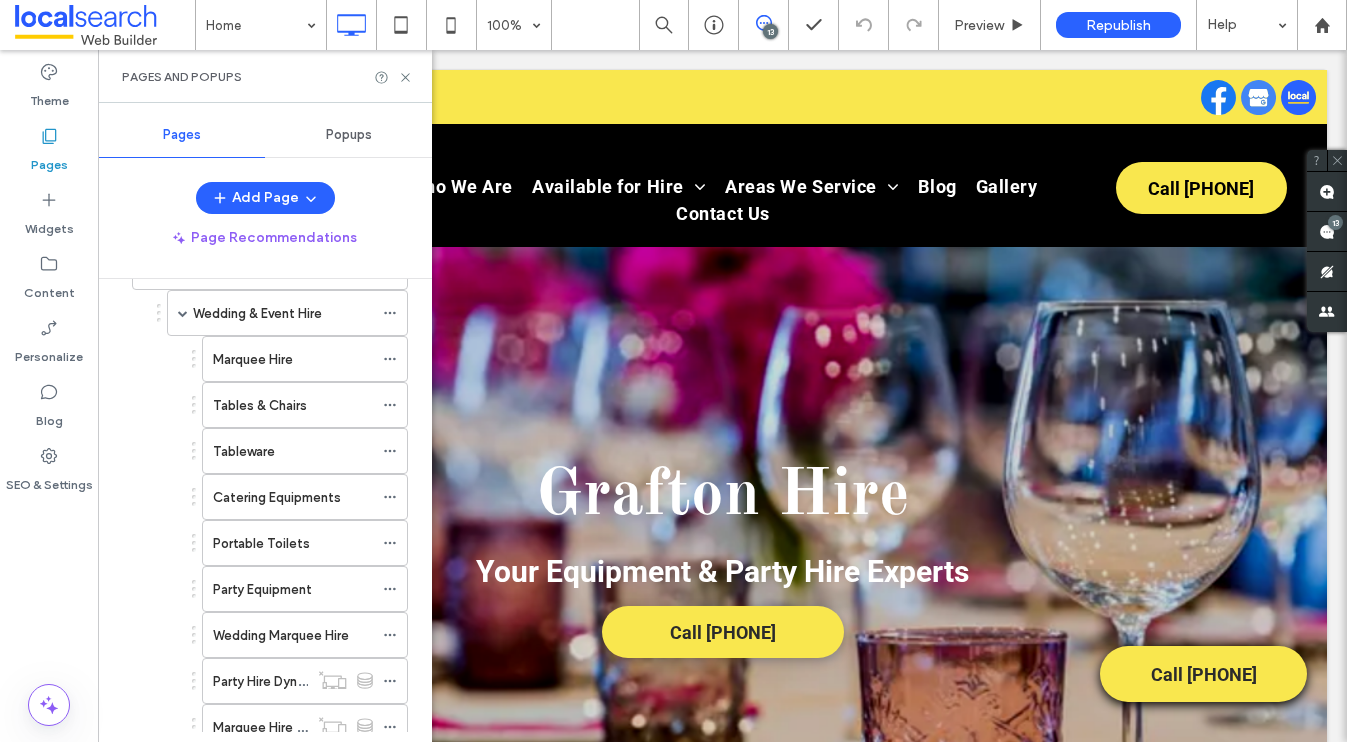 drag, startPoint x: 230, startPoint y: 359, endPoint x: 185, endPoint y: 389, distance: 54.08327 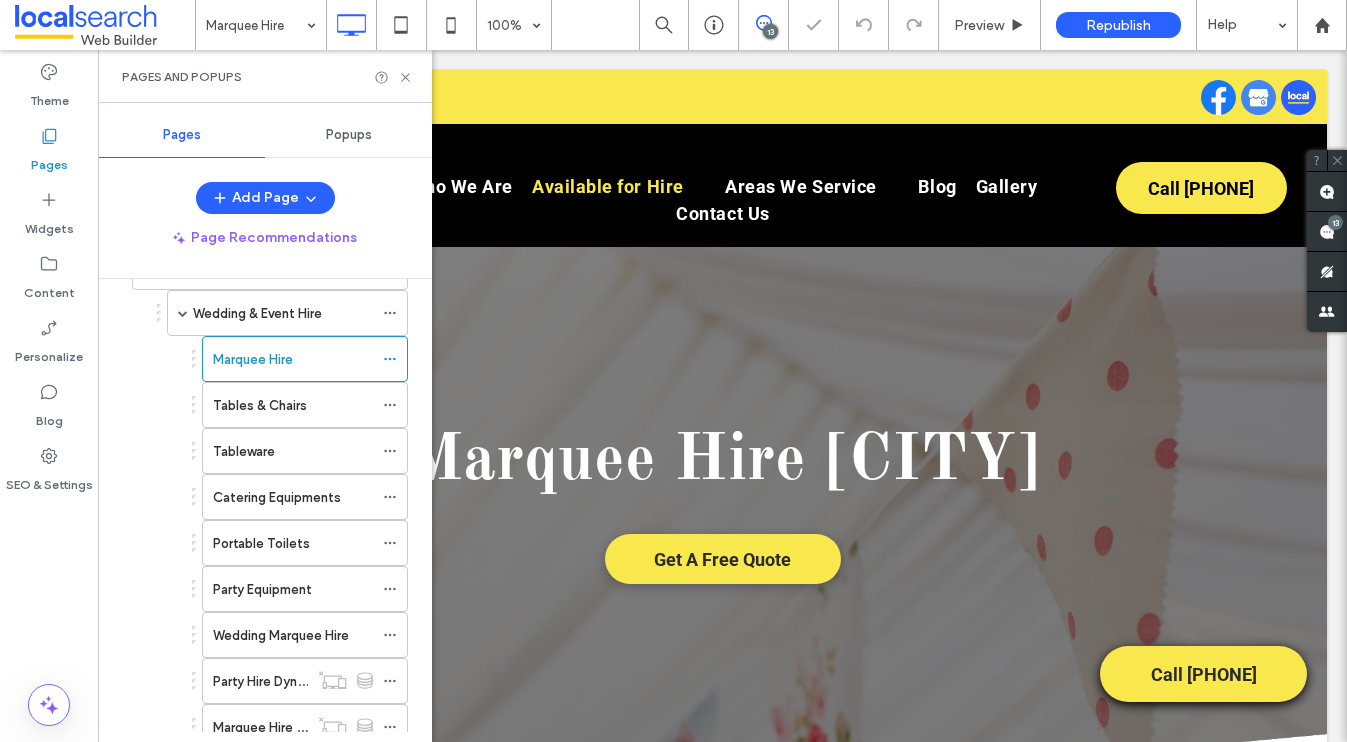 scroll, scrollTop: 0, scrollLeft: 0, axis: both 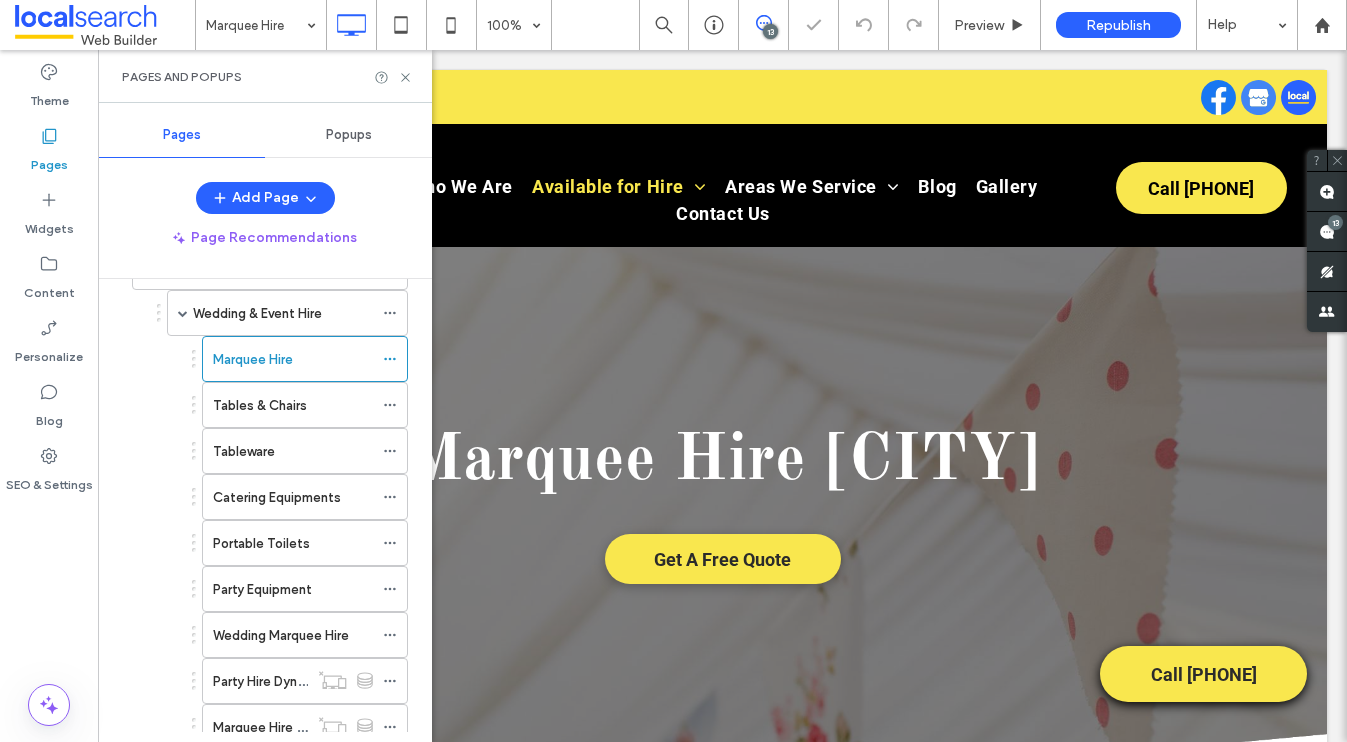click 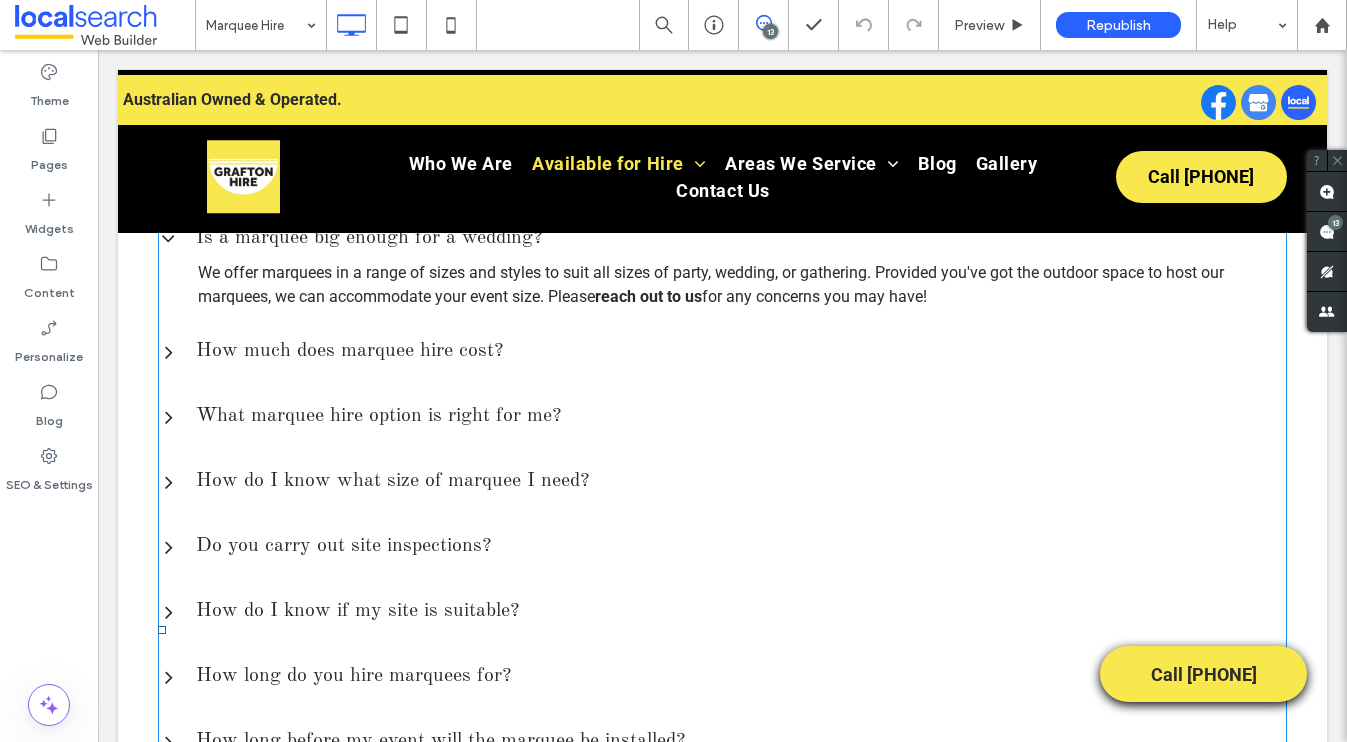 scroll, scrollTop: 5780, scrollLeft: 0, axis: vertical 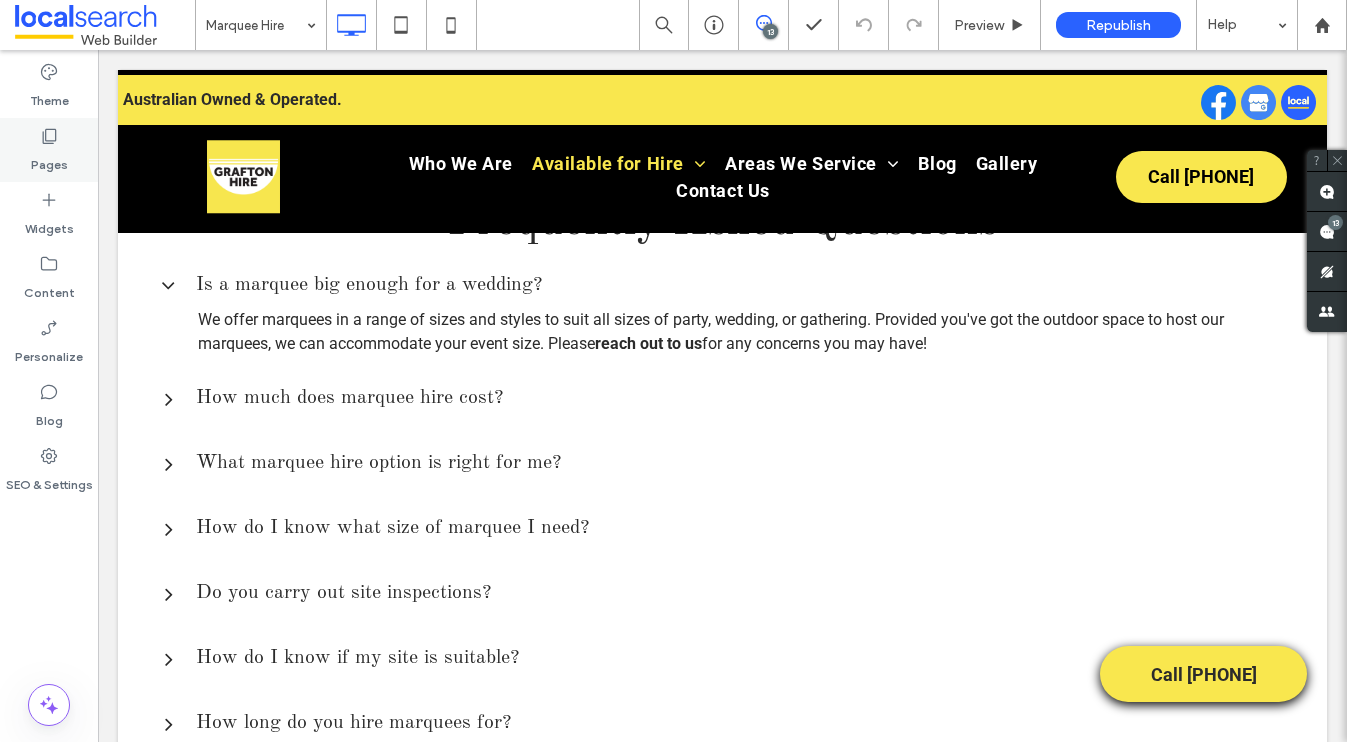 click on "Pages" at bounding box center [49, 160] 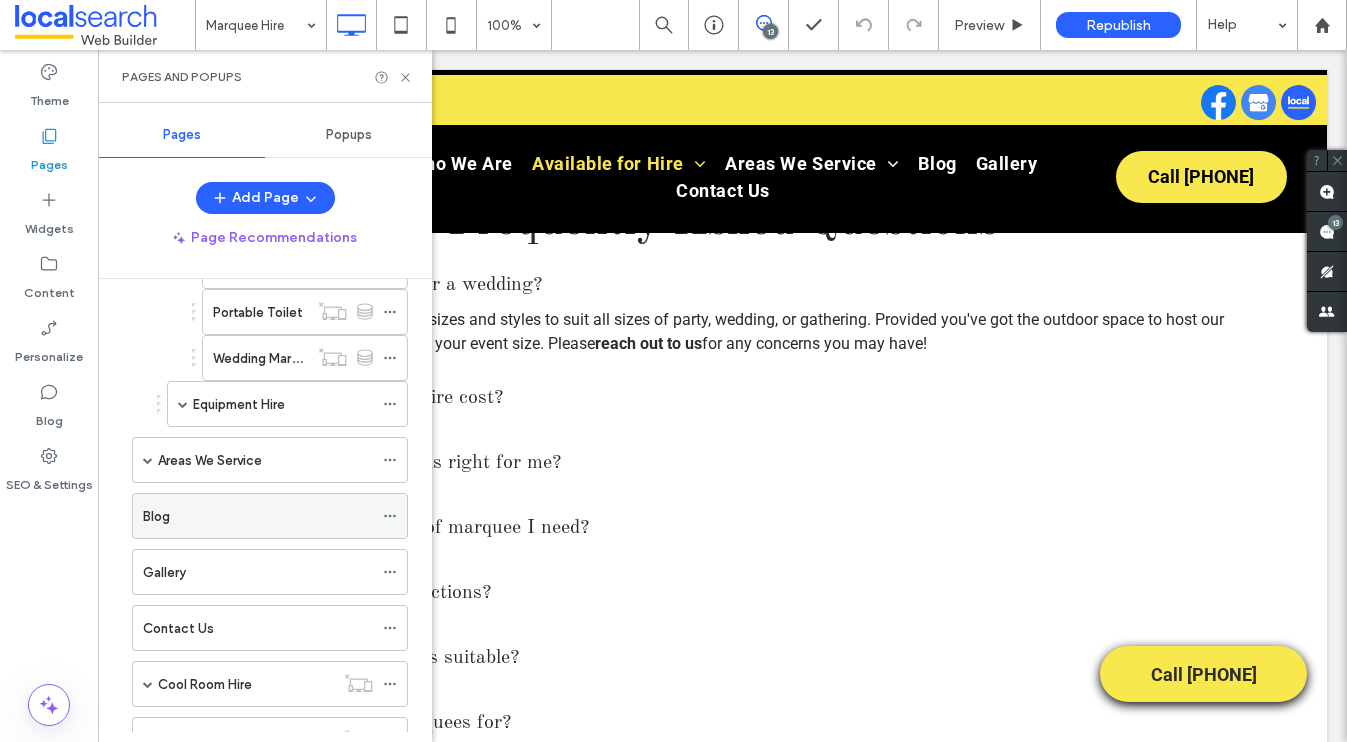 scroll, scrollTop: 664, scrollLeft: 0, axis: vertical 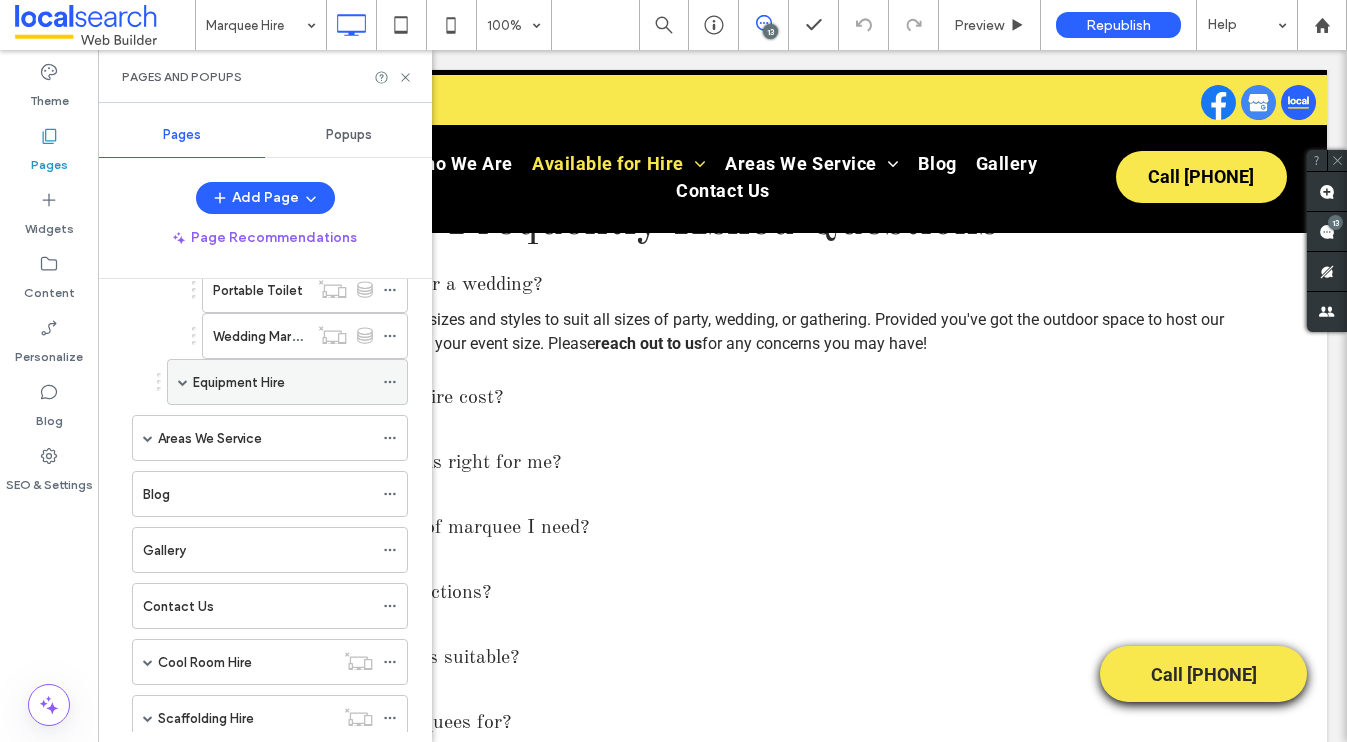 click at bounding box center [183, 382] 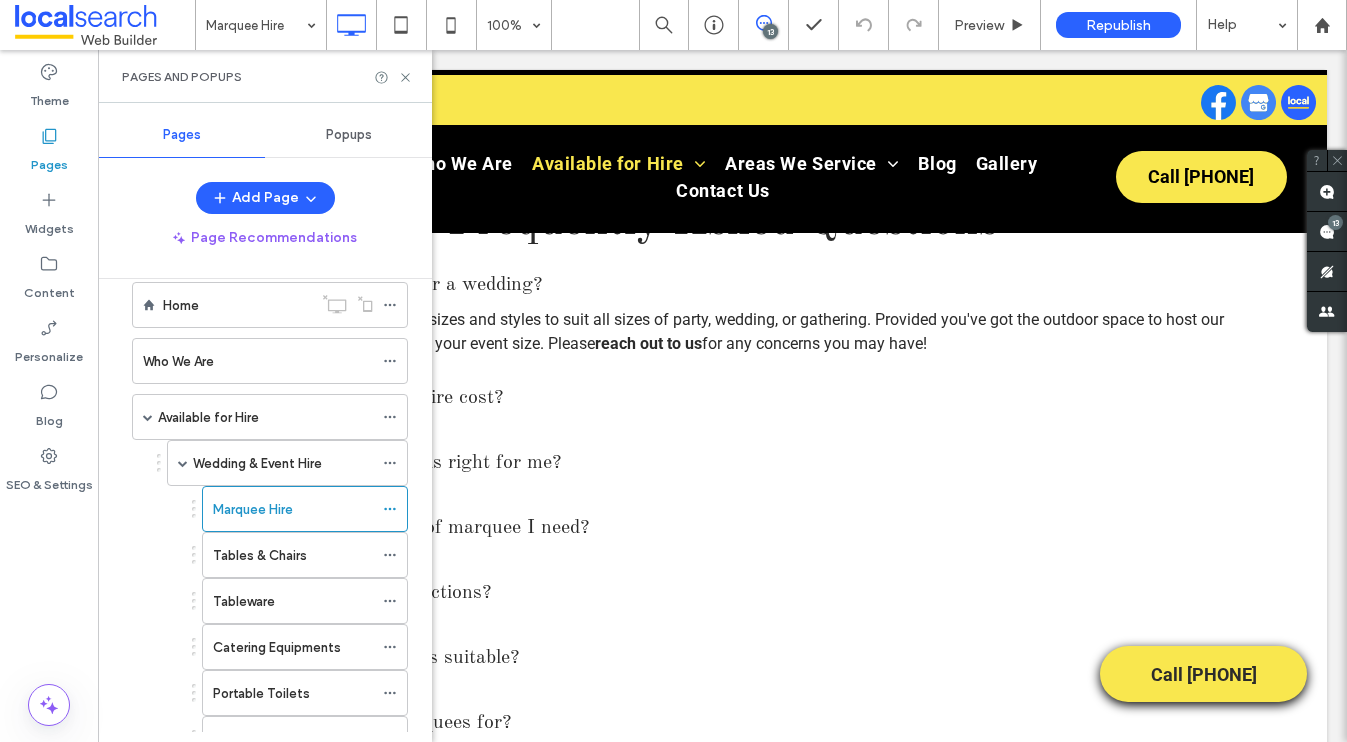 scroll, scrollTop: 41, scrollLeft: 0, axis: vertical 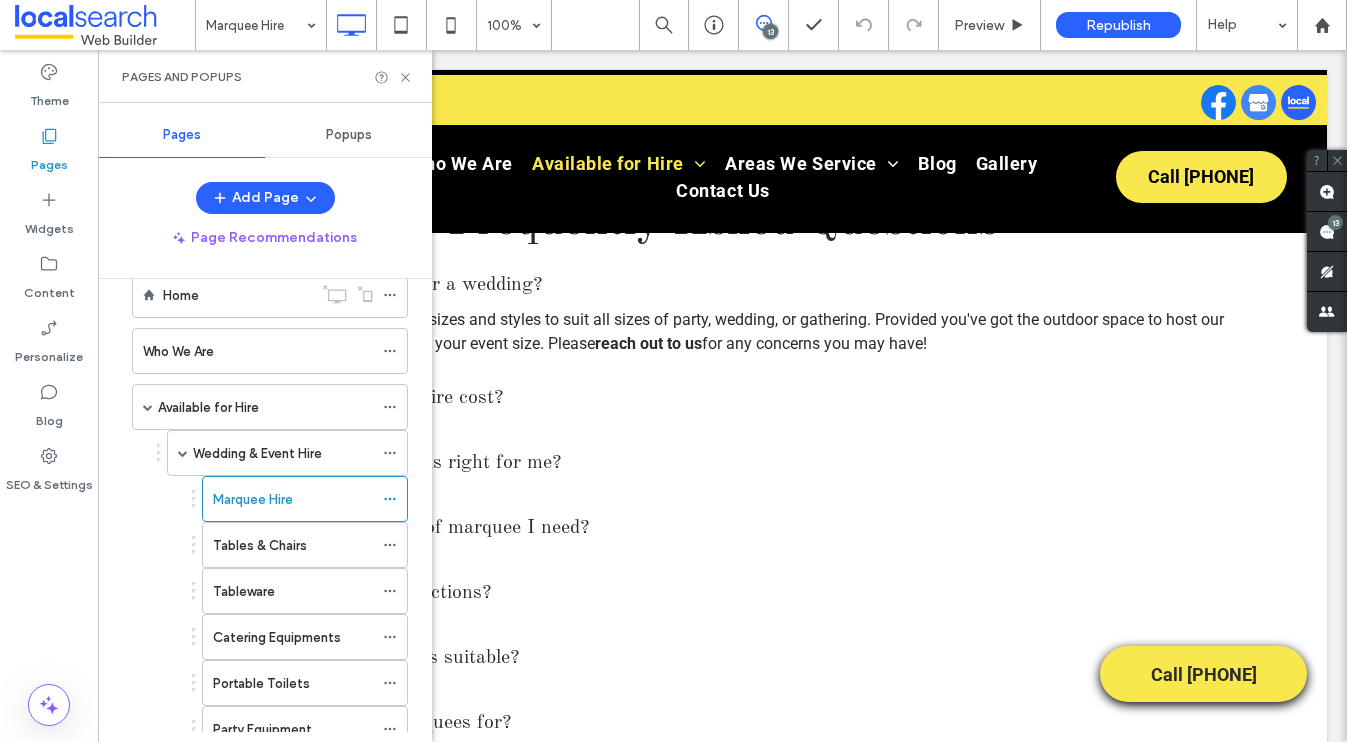 click on "Wedding & Event Hire" at bounding box center (257, 453) 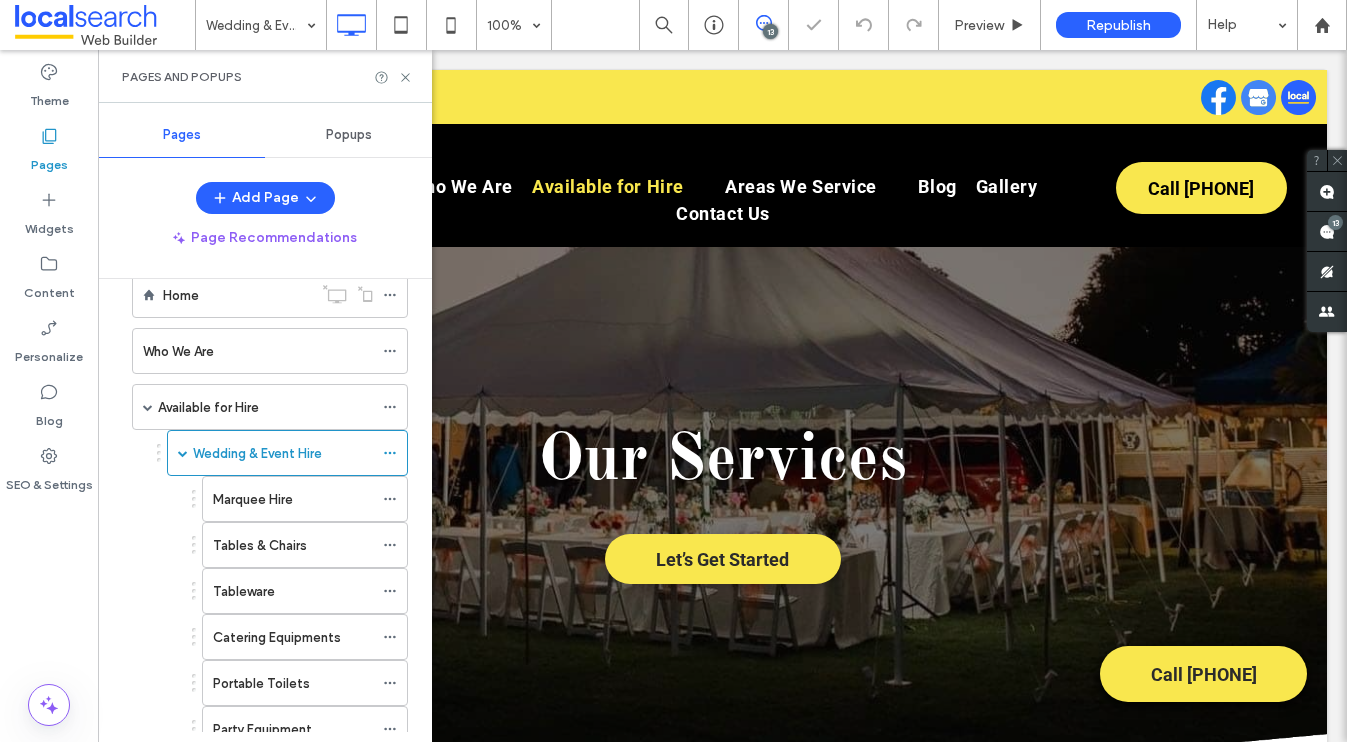 scroll, scrollTop: 0, scrollLeft: 0, axis: both 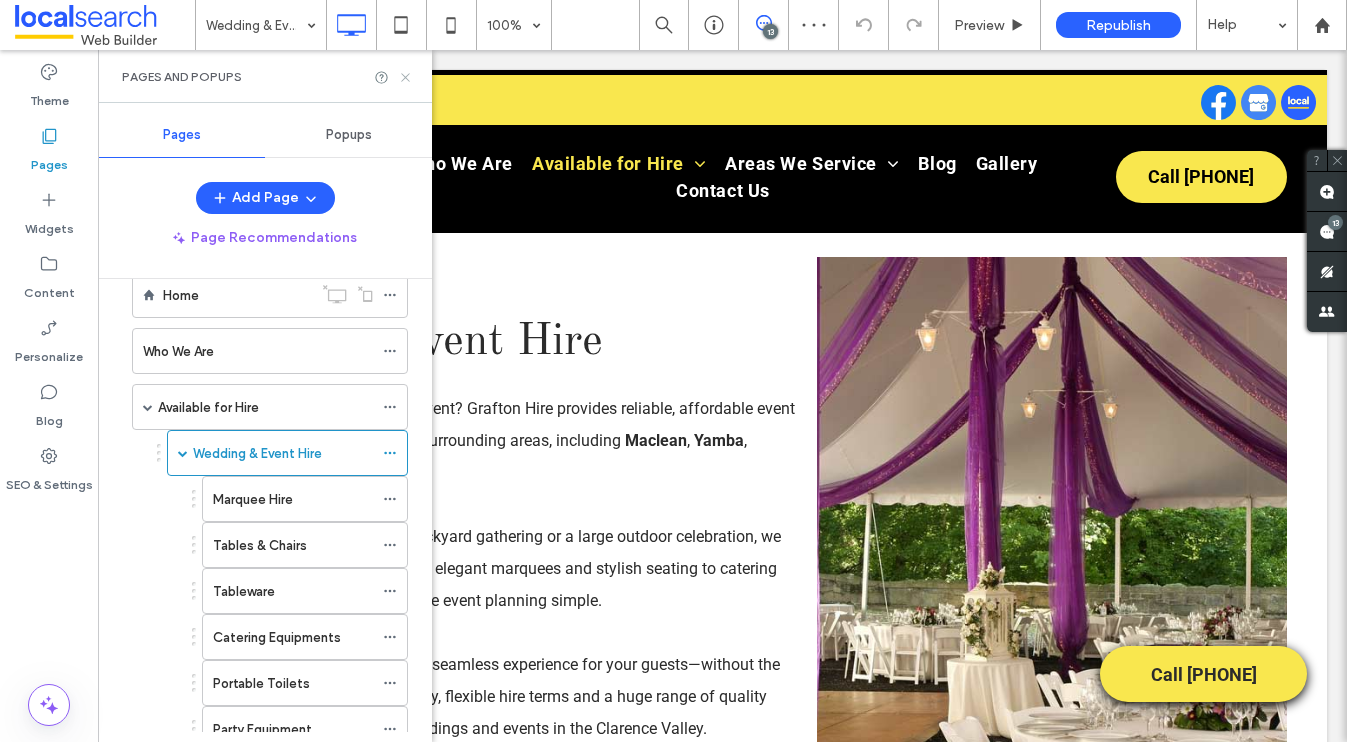 click 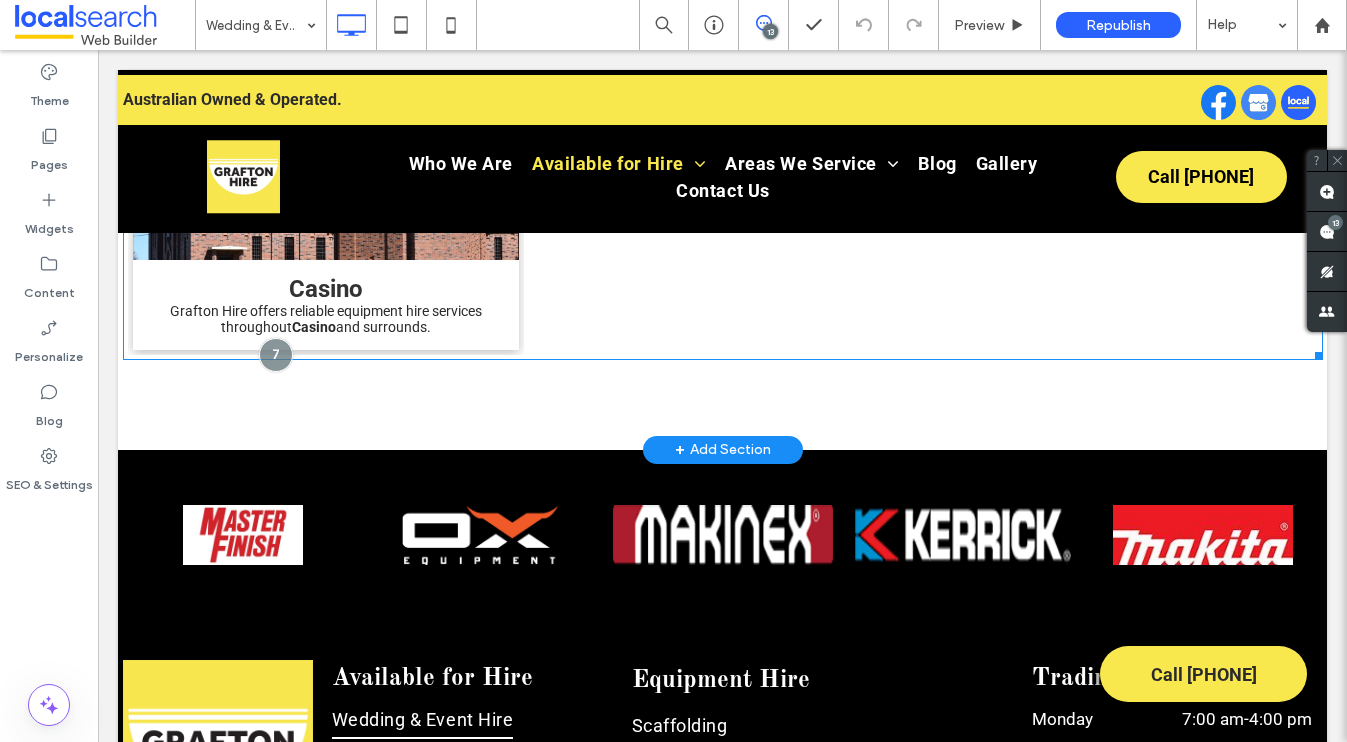 scroll, scrollTop: 2994, scrollLeft: 0, axis: vertical 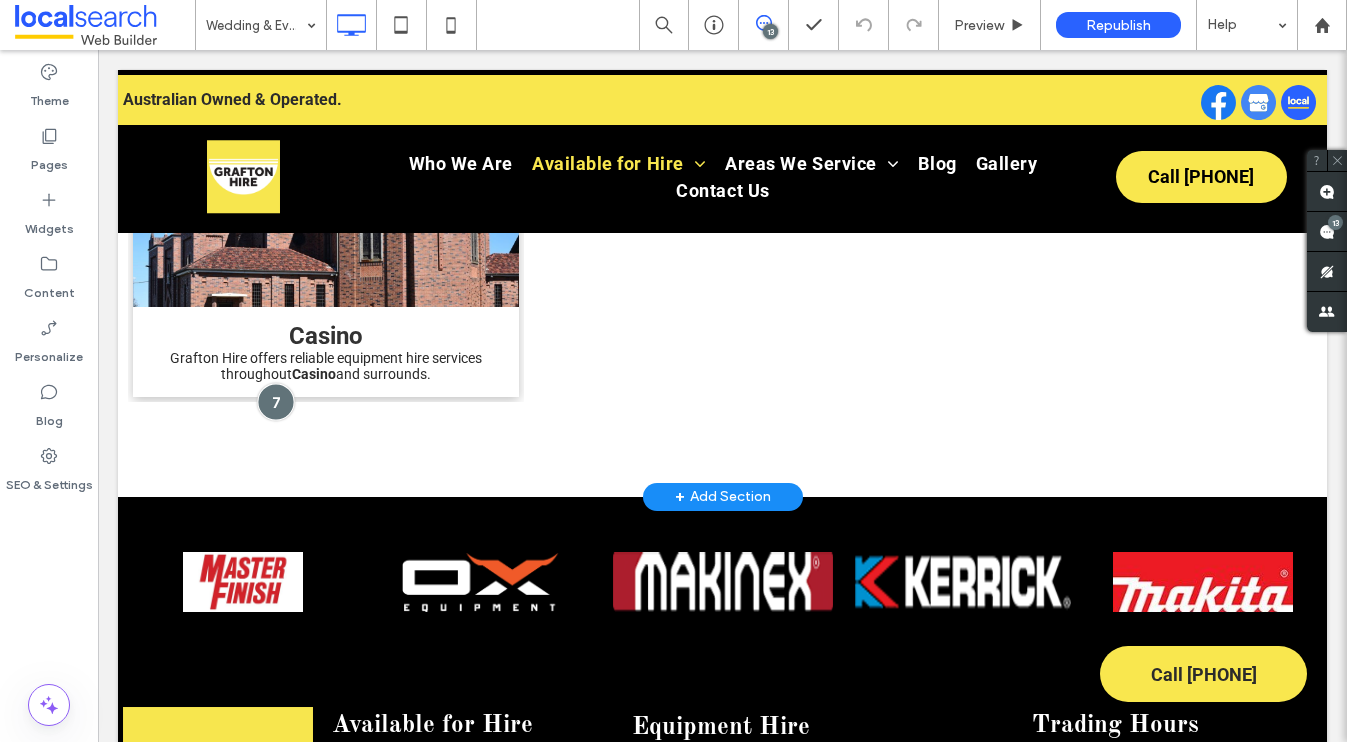 click at bounding box center (275, 401) 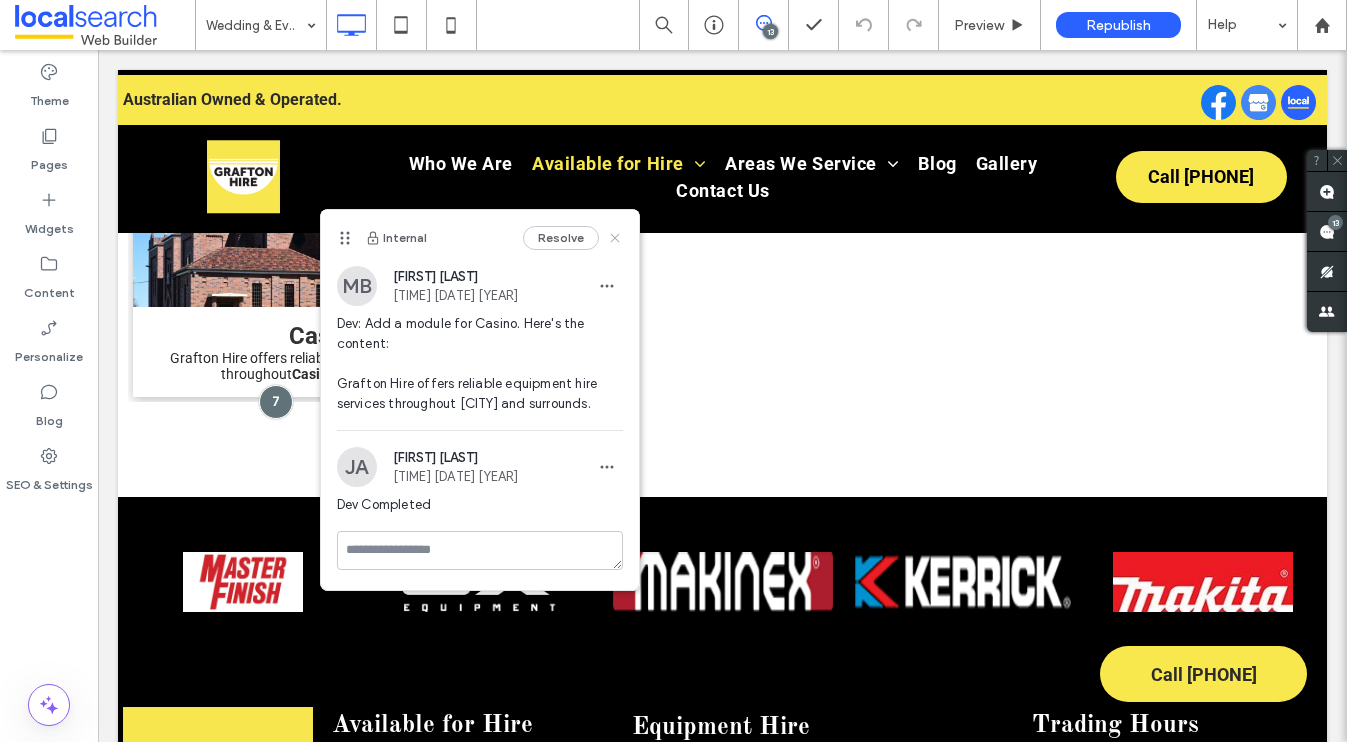 click 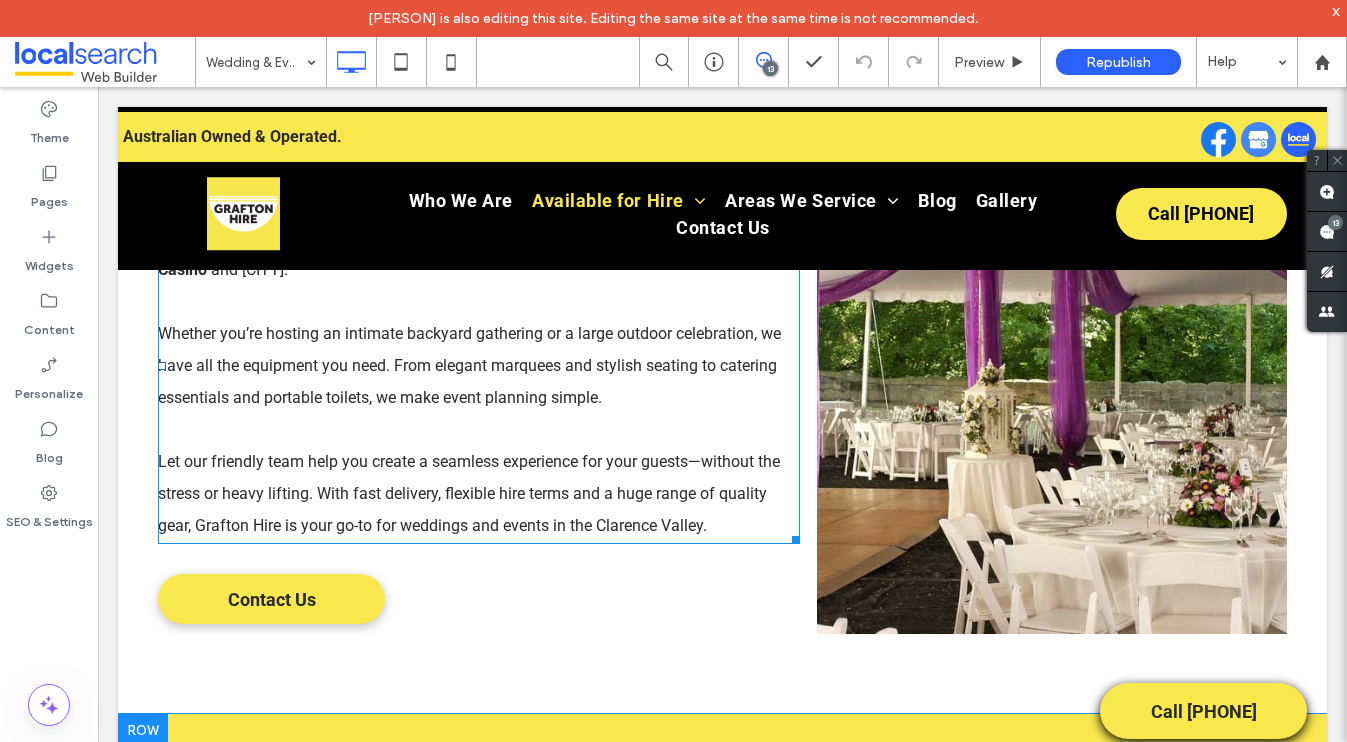 scroll, scrollTop: 820, scrollLeft: 0, axis: vertical 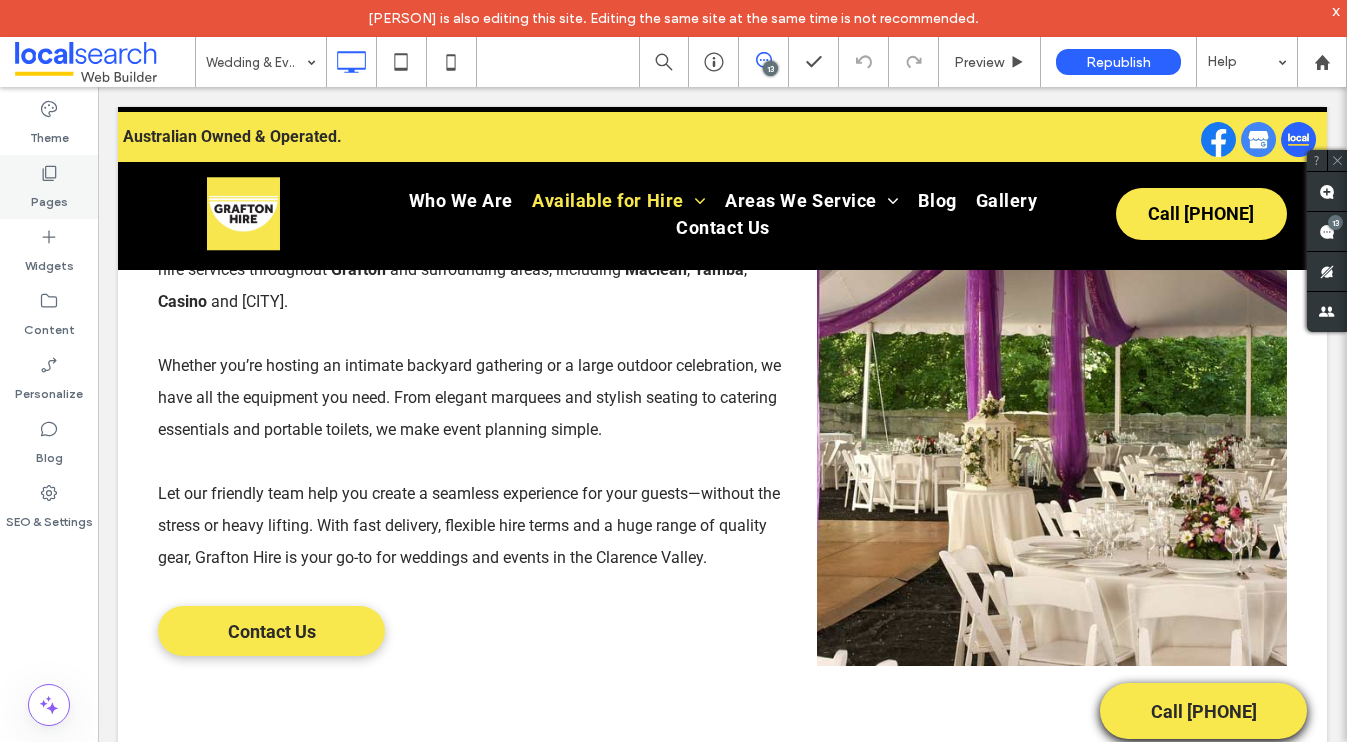click on "Pages" at bounding box center [49, 197] 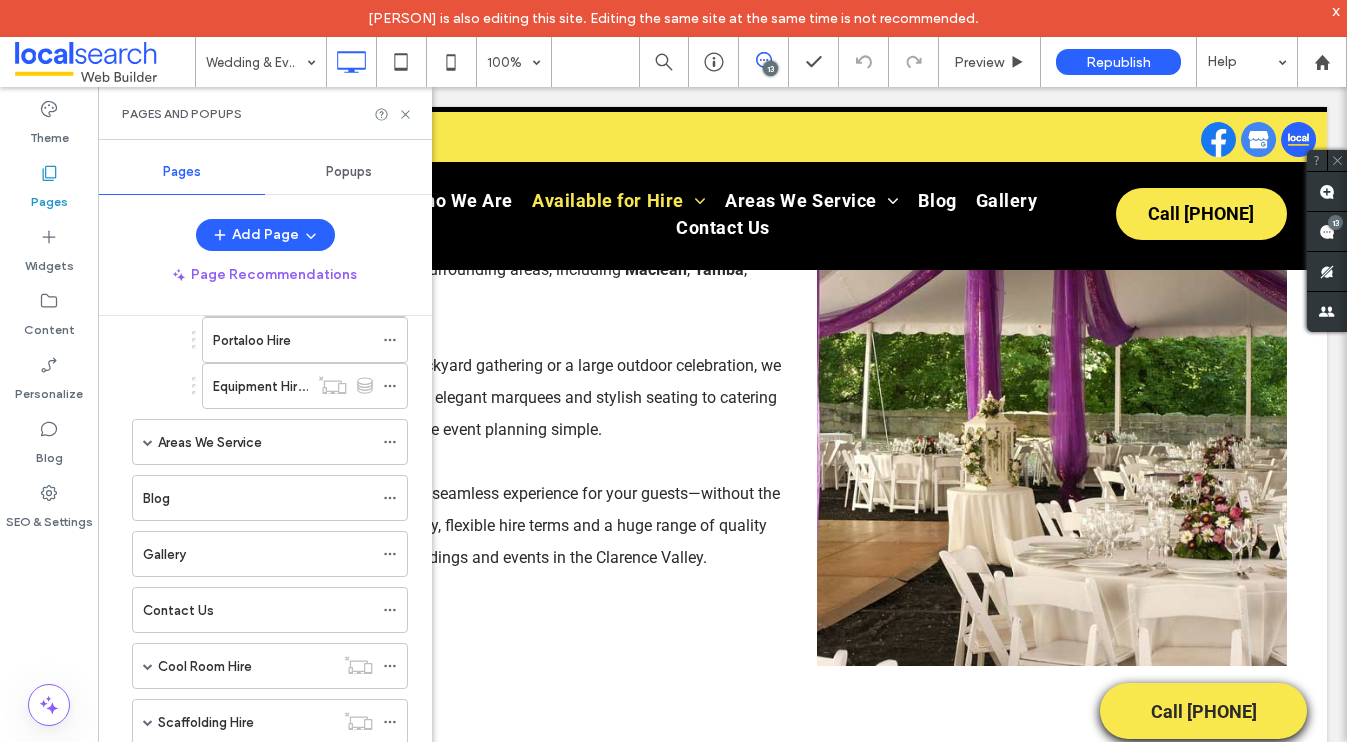 scroll, scrollTop: 897, scrollLeft: 0, axis: vertical 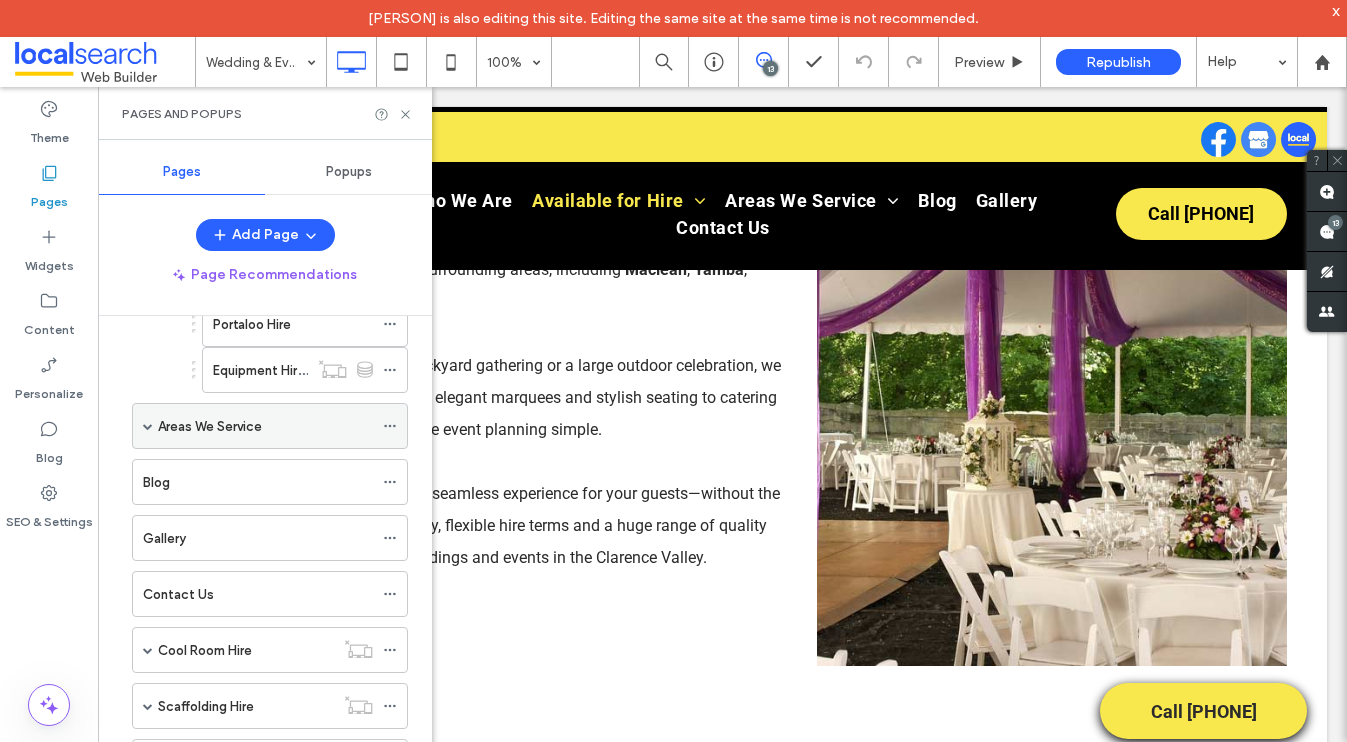 click at bounding box center [148, 426] 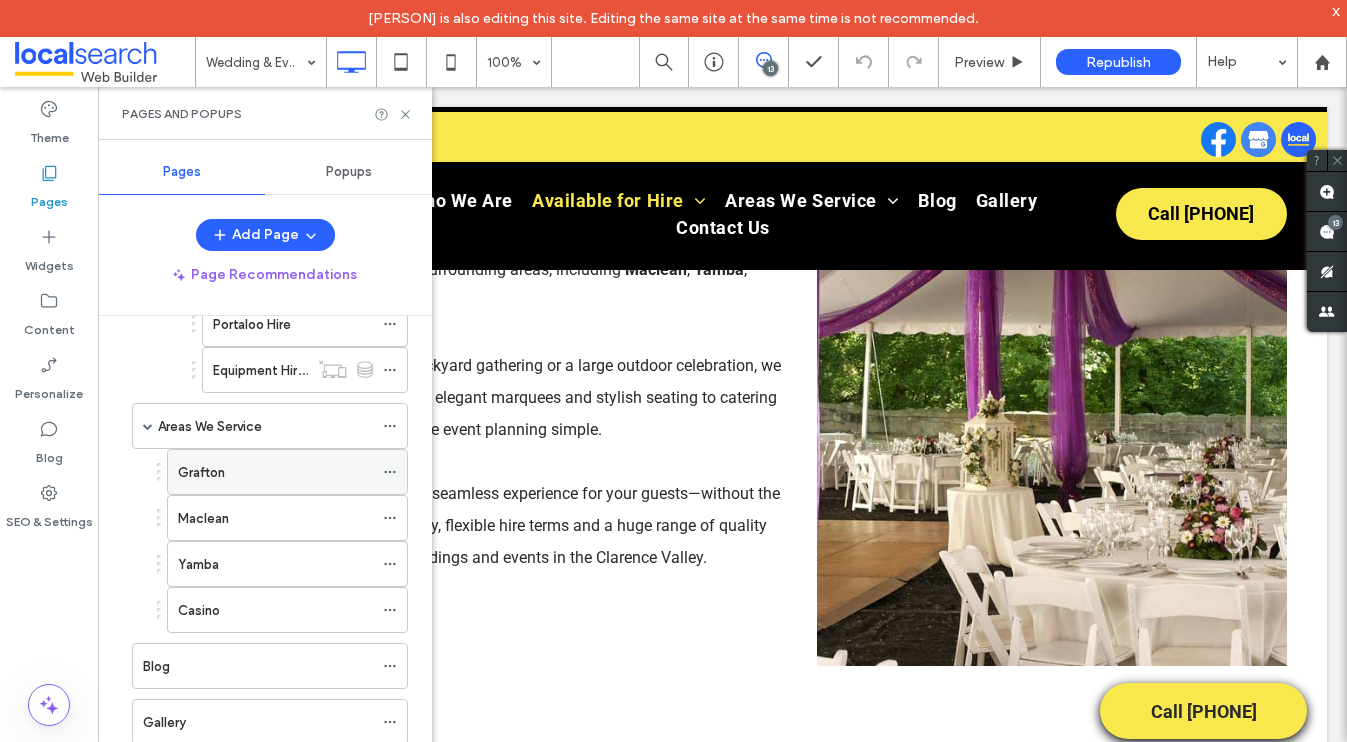 click on "Grafton" at bounding box center (275, 472) 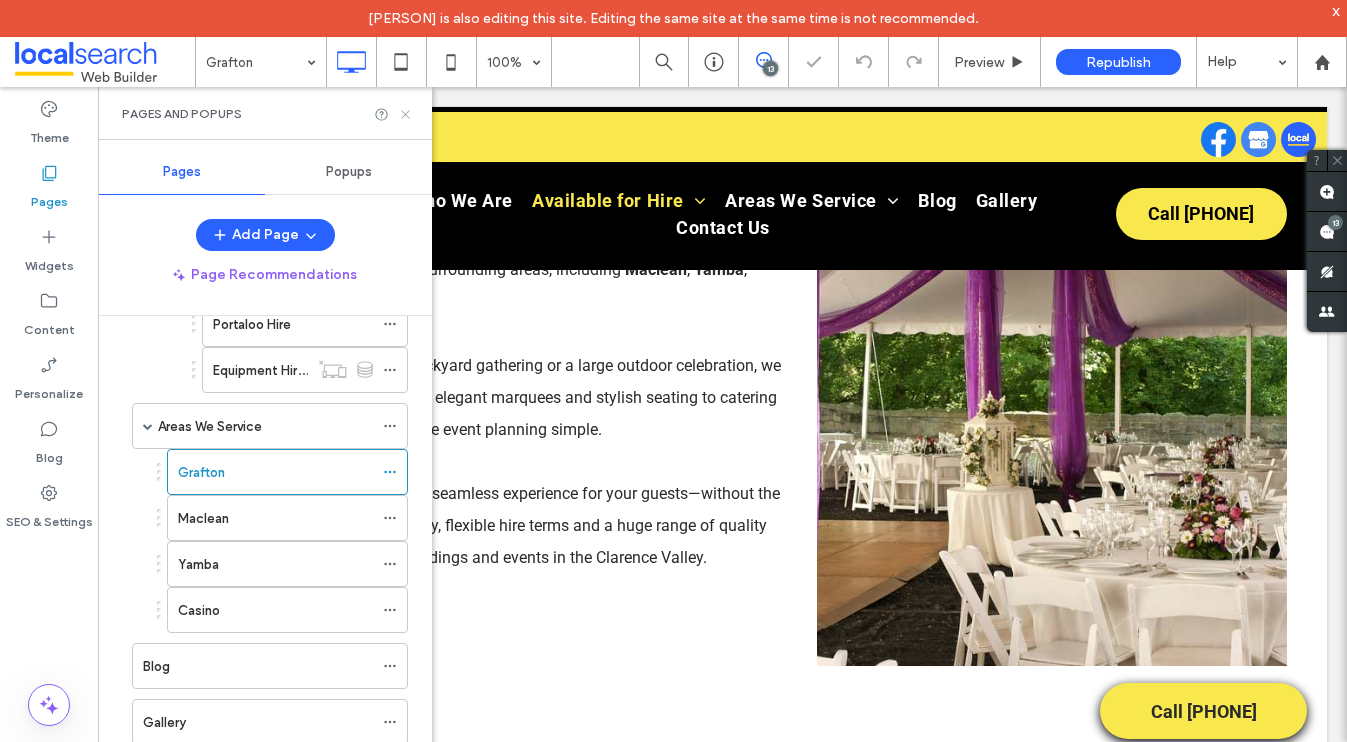 click 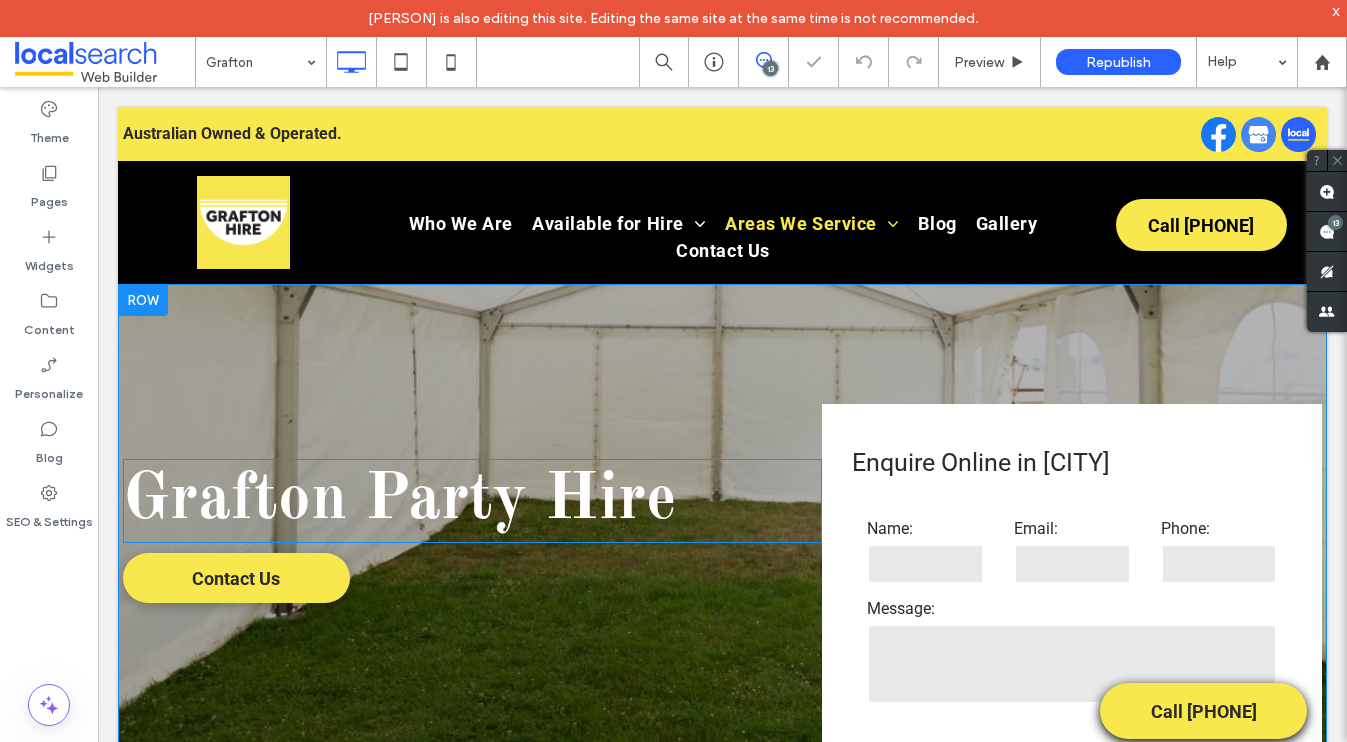scroll, scrollTop: 0, scrollLeft: 0, axis: both 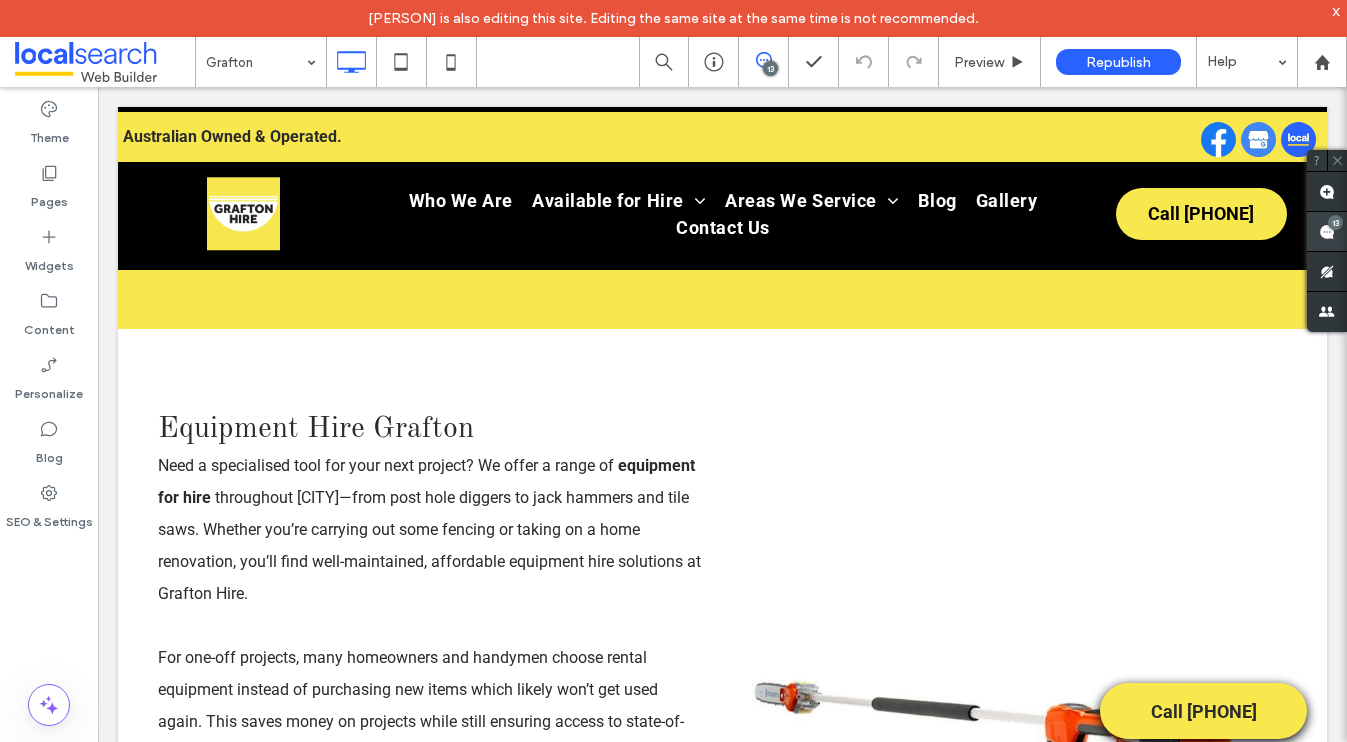 click 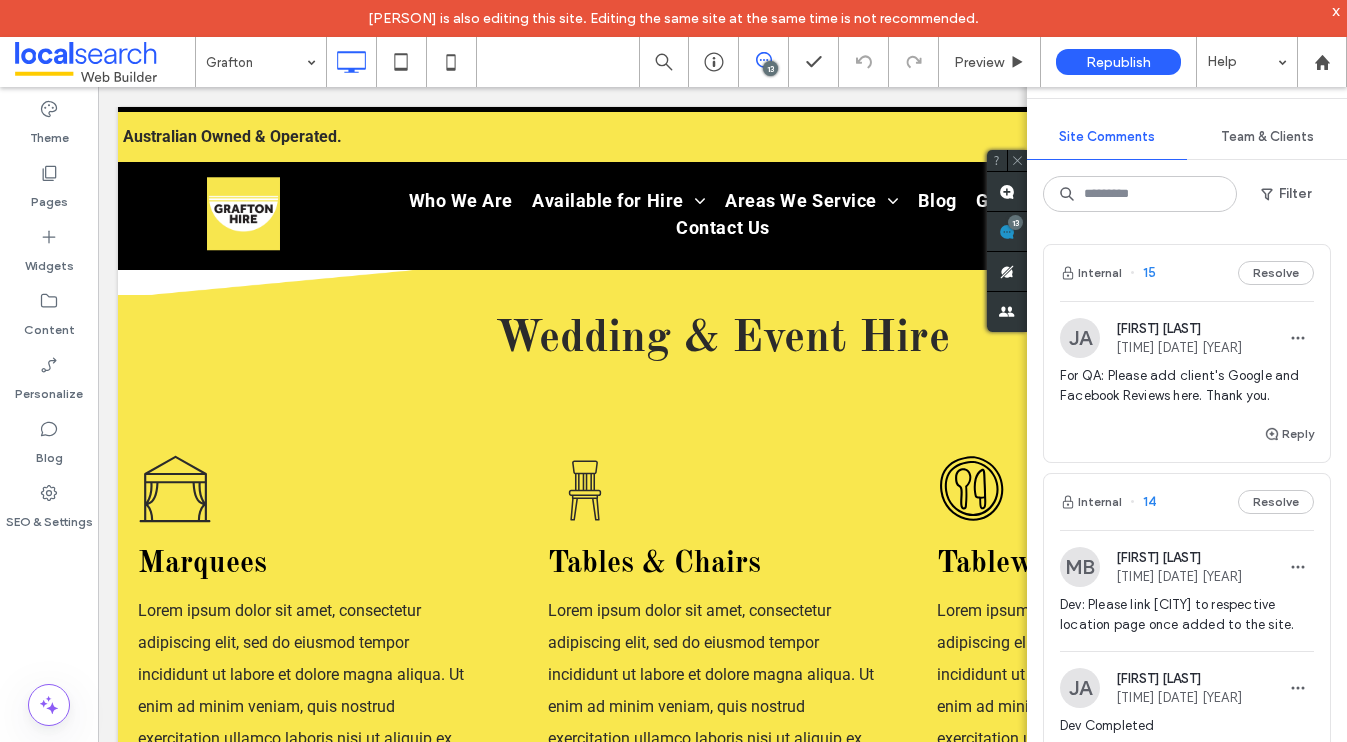 scroll, scrollTop: 2639, scrollLeft: 0, axis: vertical 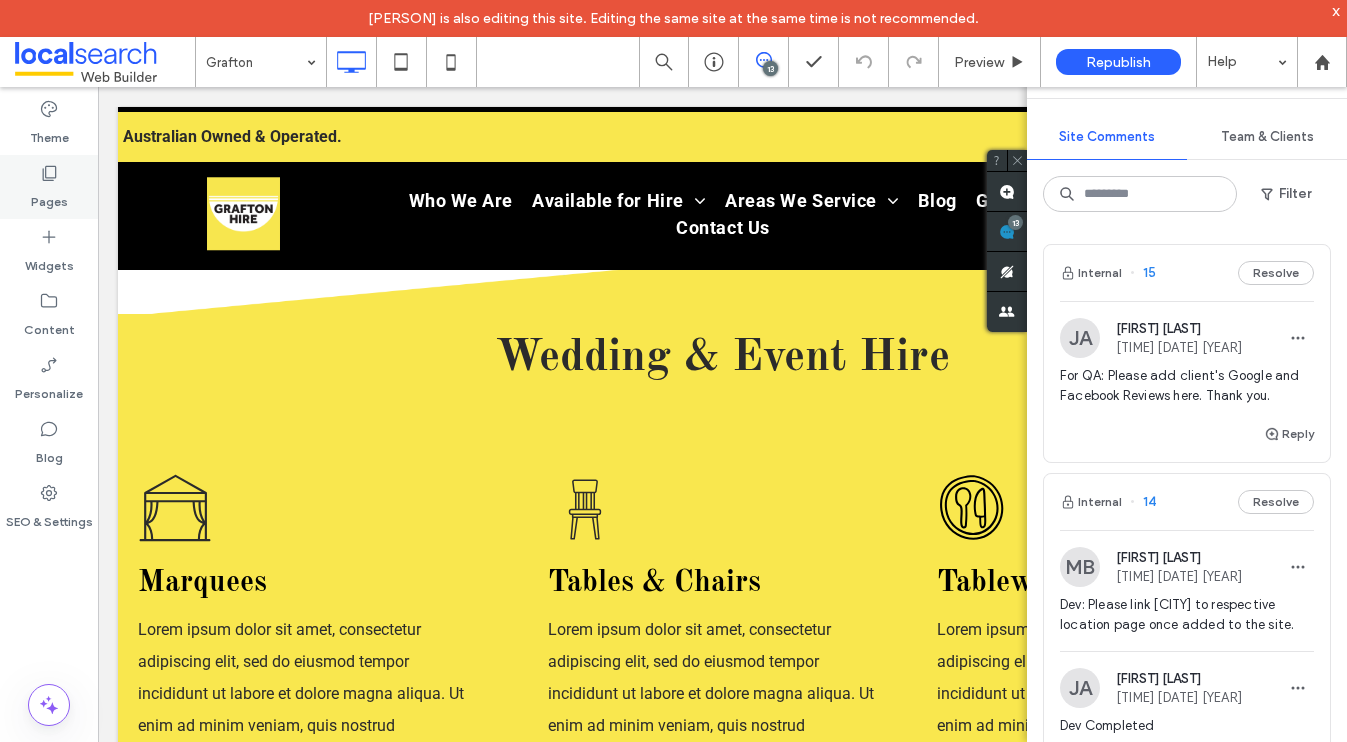 click on "Pages" at bounding box center [49, 187] 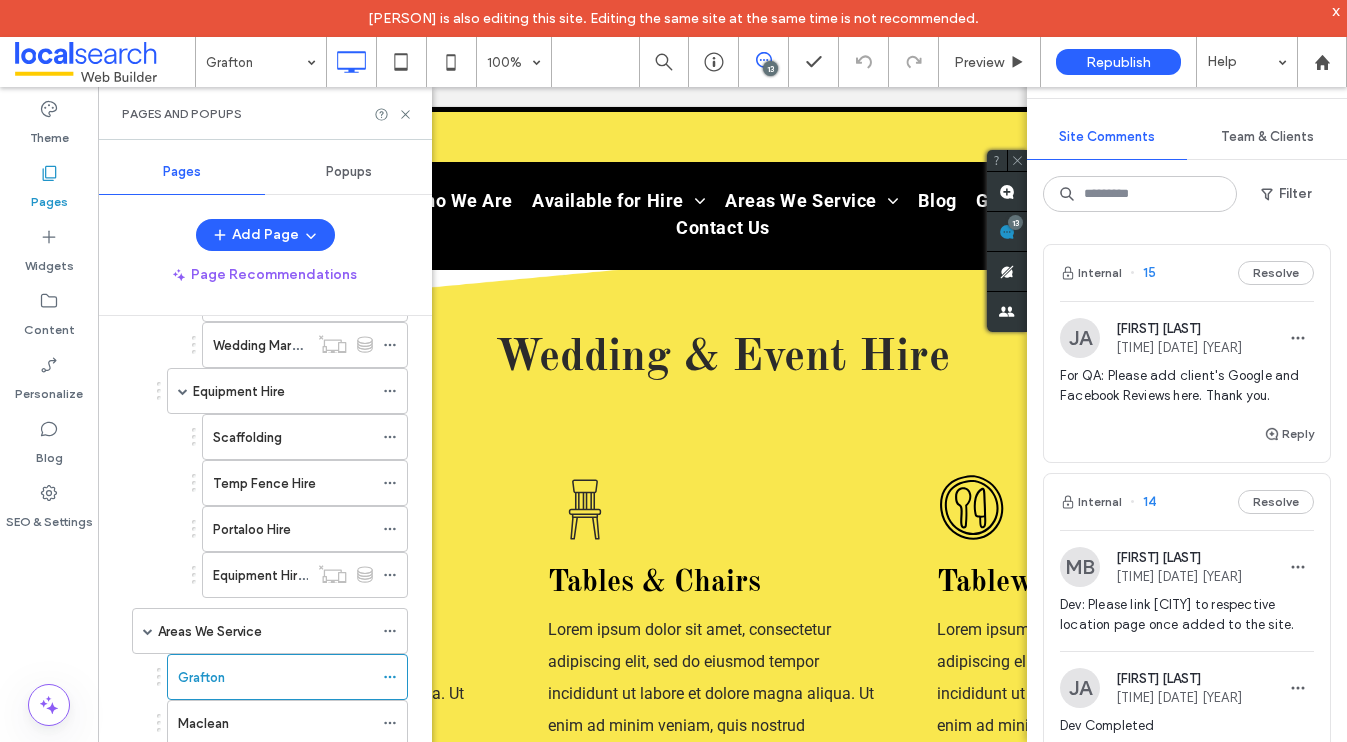 scroll, scrollTop: 982, scrollLeft: 0, axis: vertical 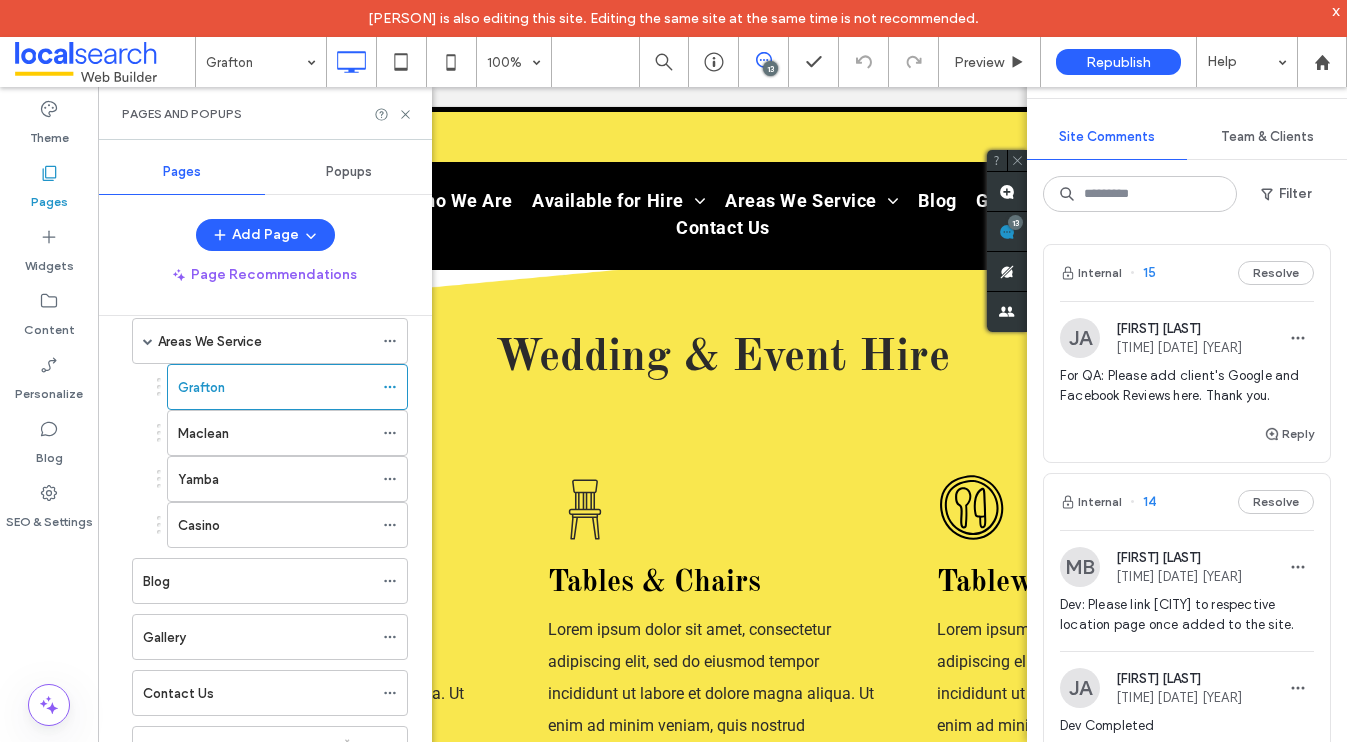 click on "Maclean" at bounding box center [203, 433] 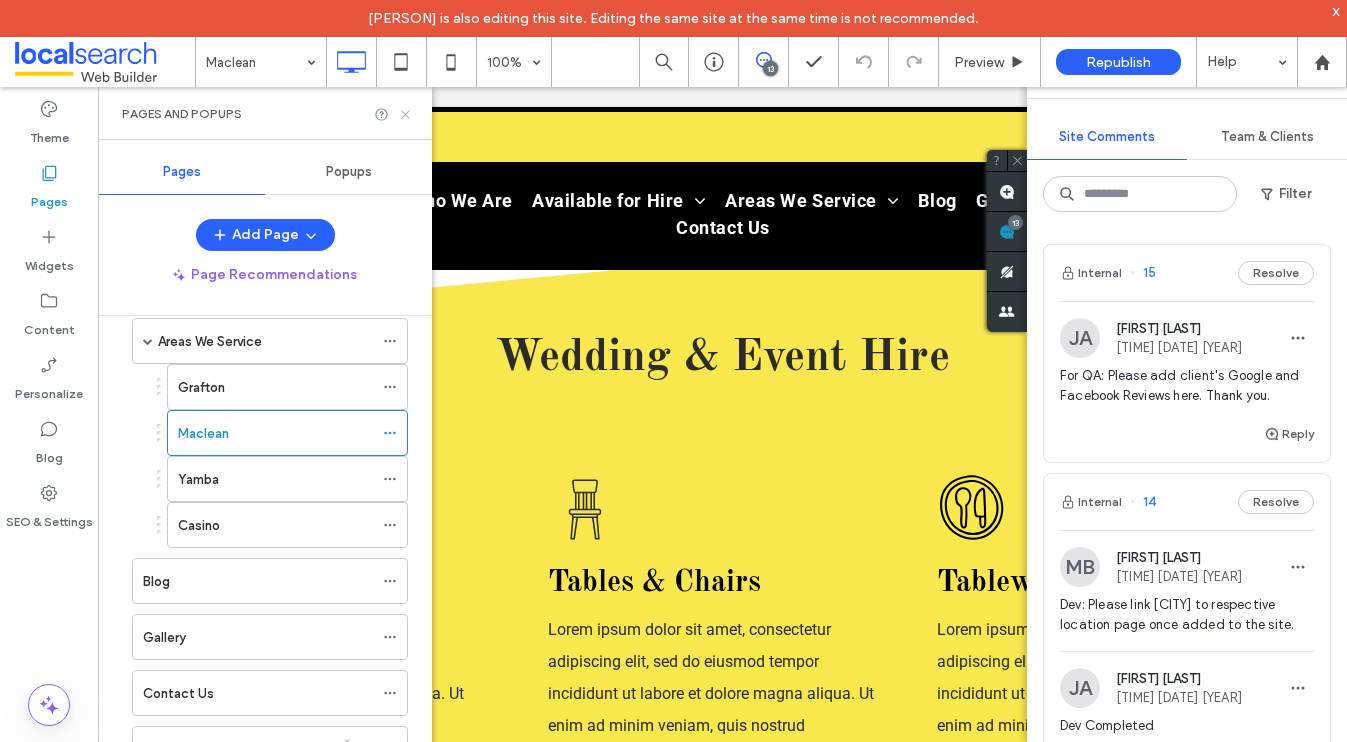 click 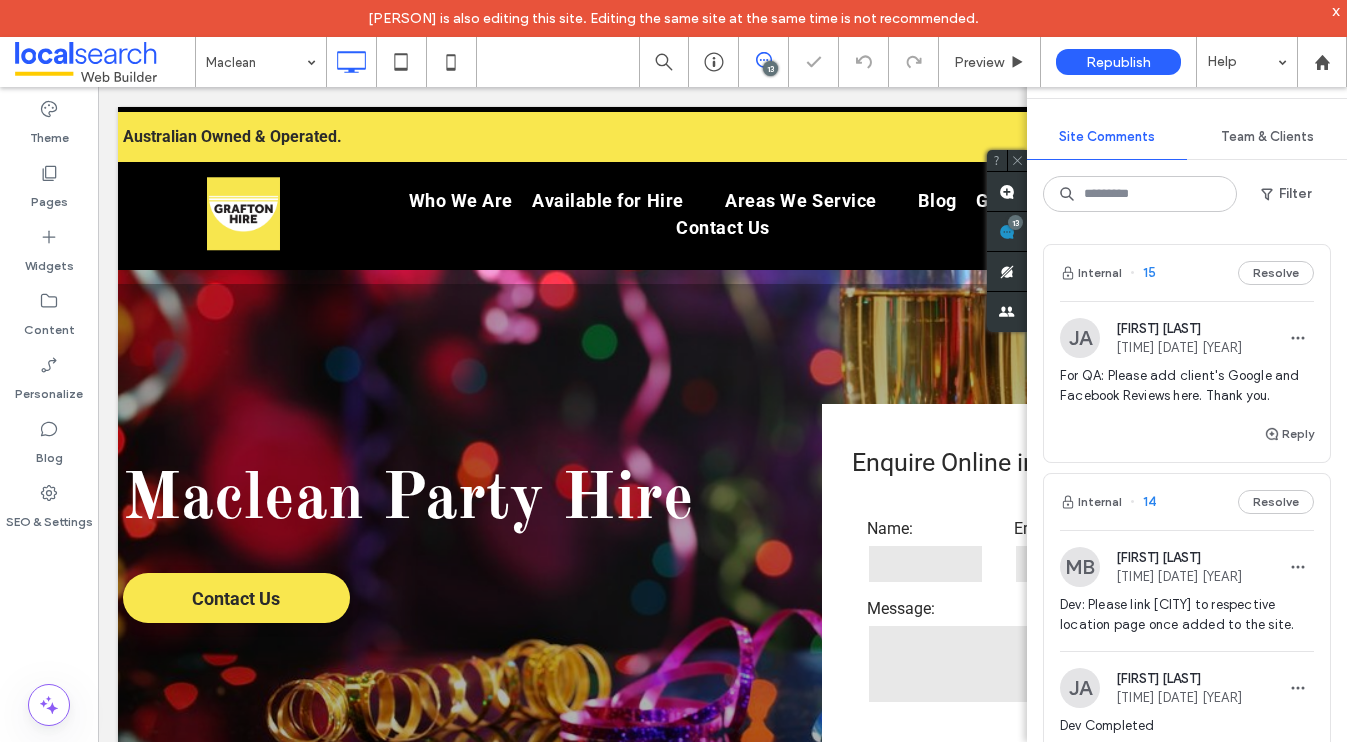 scroll, scrollTop: 831, scrollLeft: 0, axis: vertical 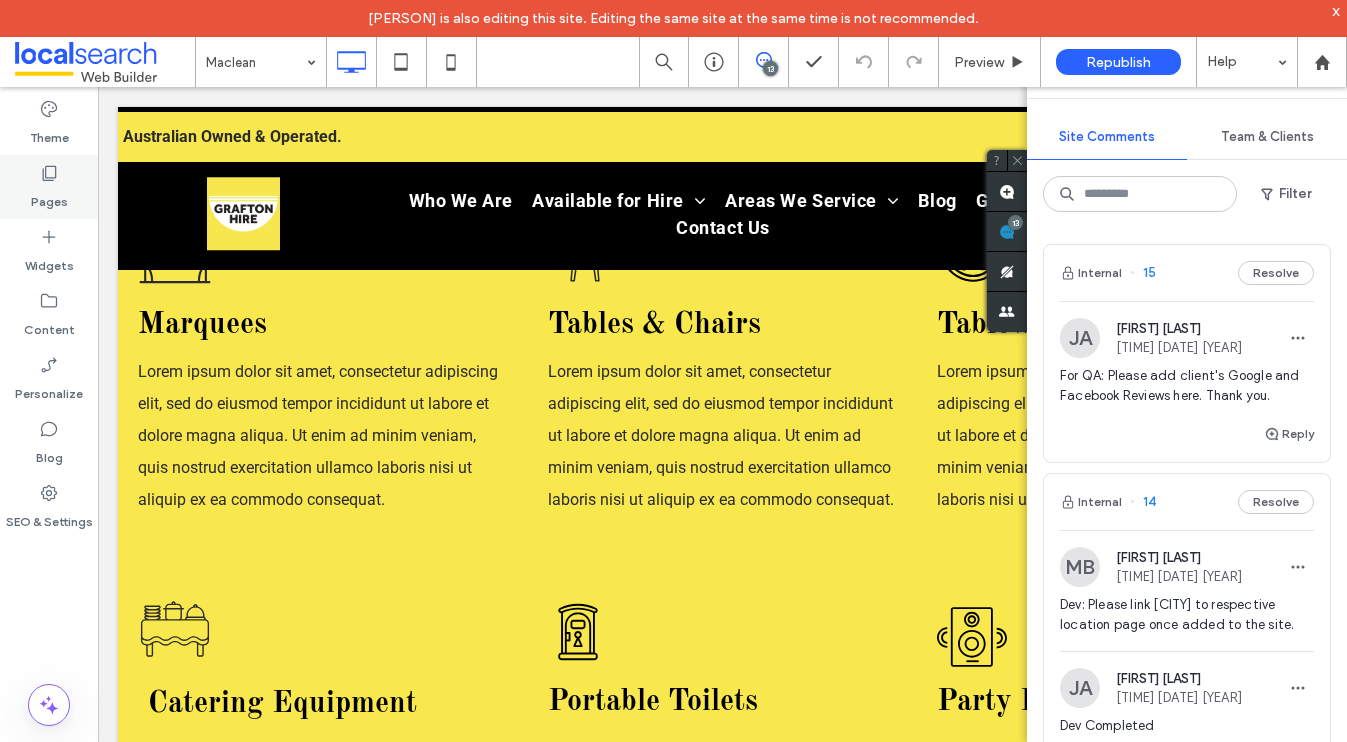 click on "Pages" at bounding box center (49, 197) 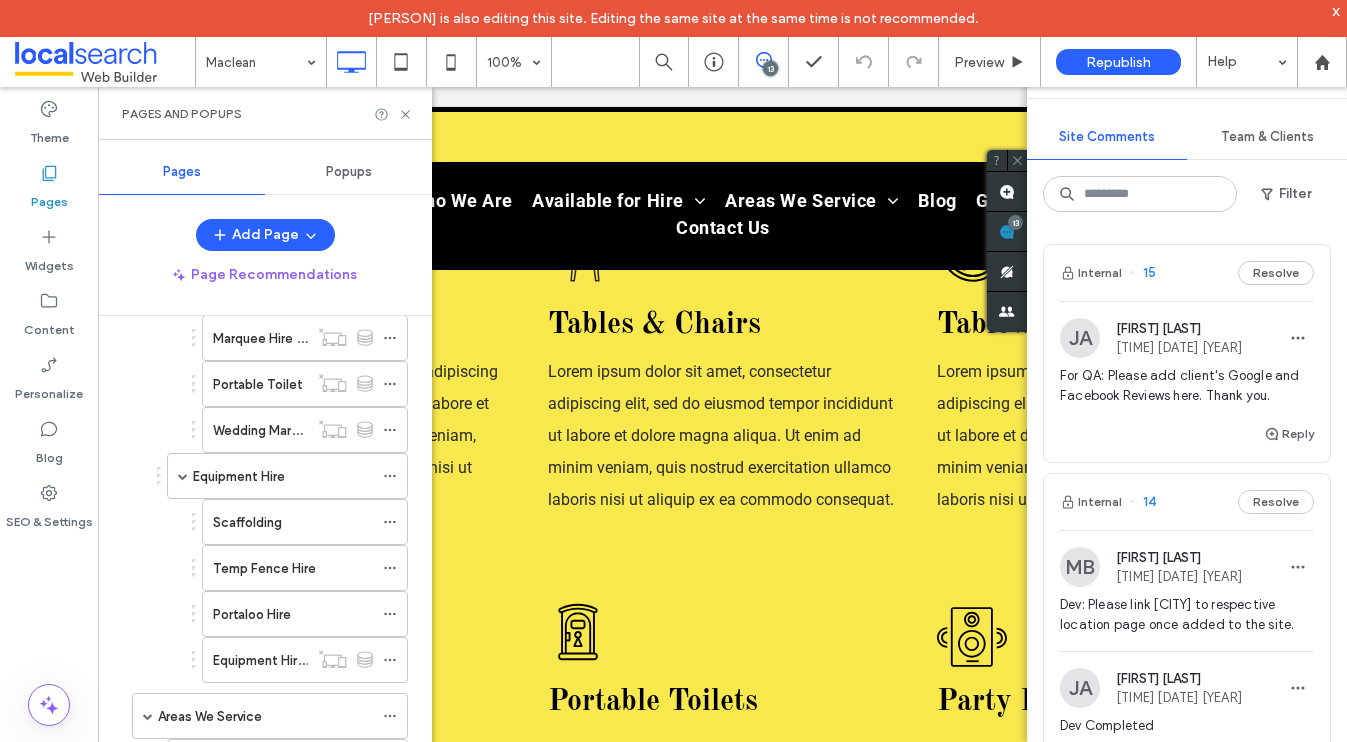 scroll, scrollTop: 955, scrollLeft: 0, axis: vertical 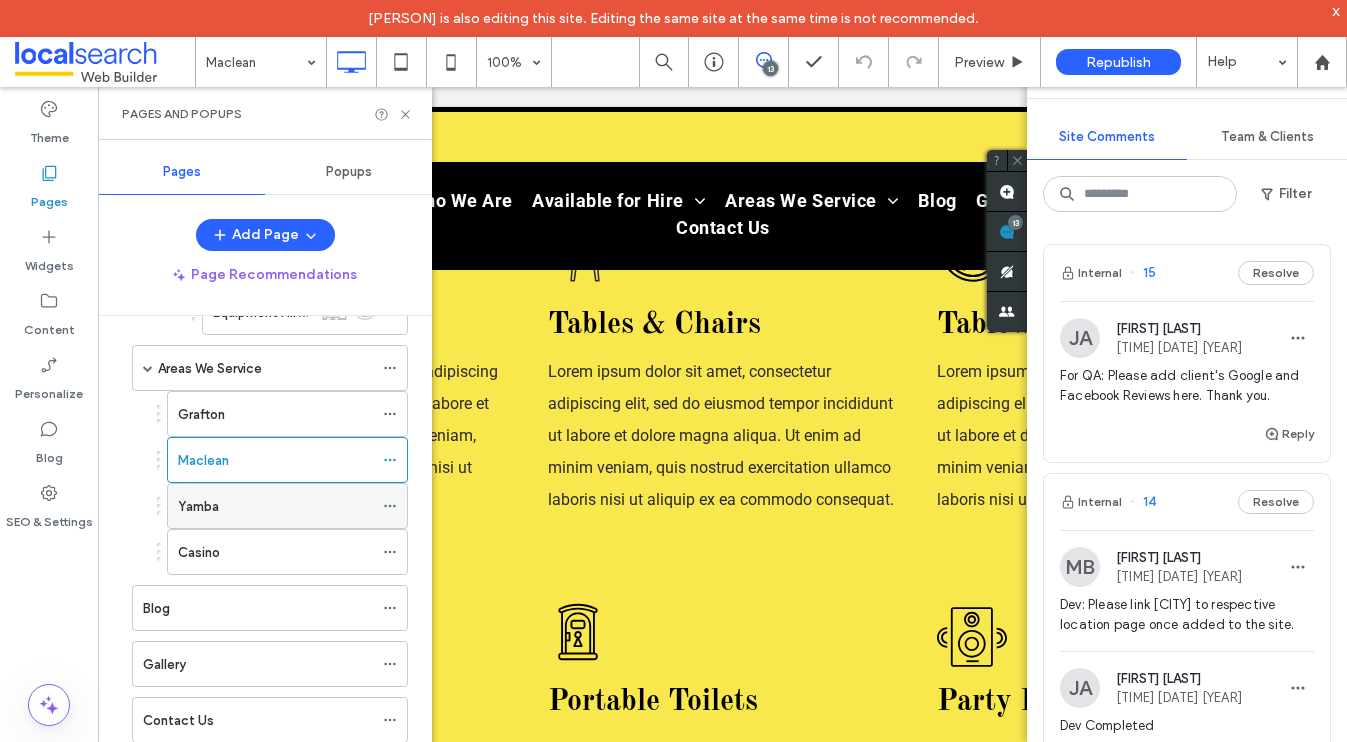 click on "Yamba" at bounding box center [275, 506] 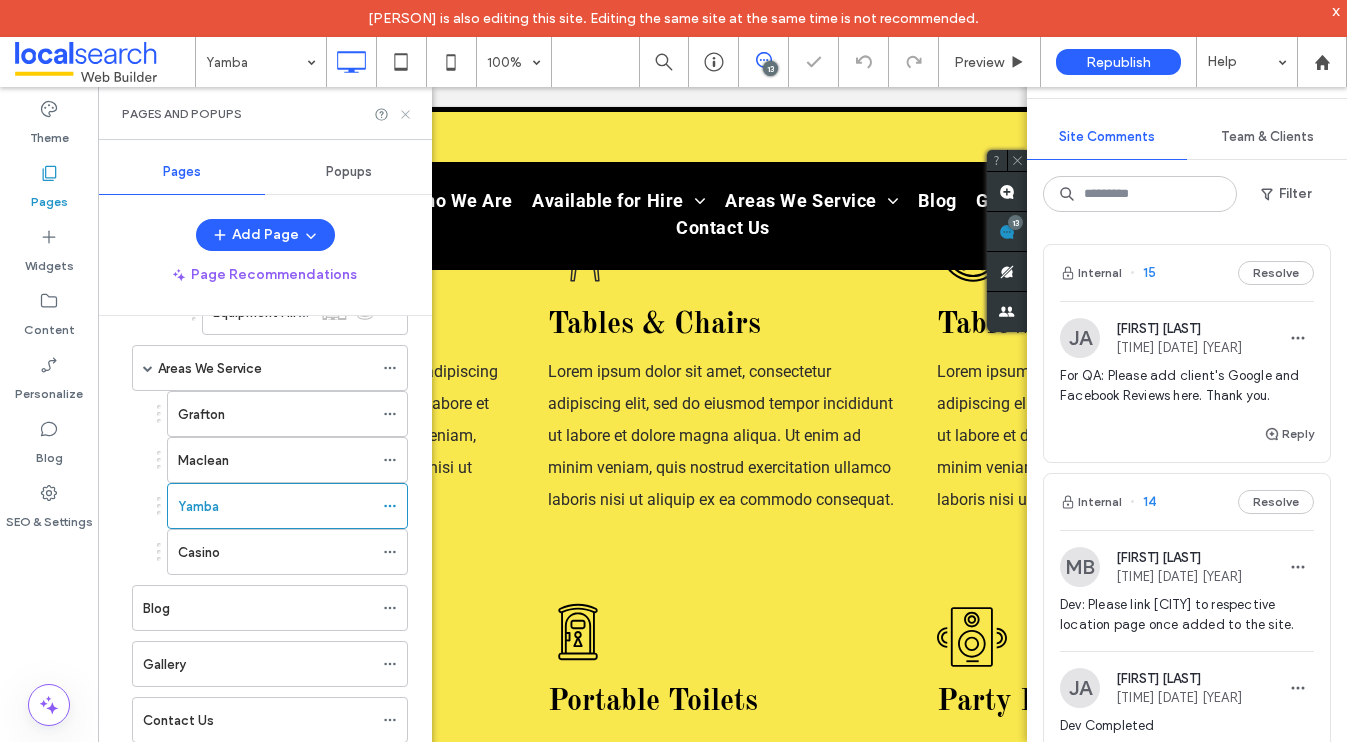 click 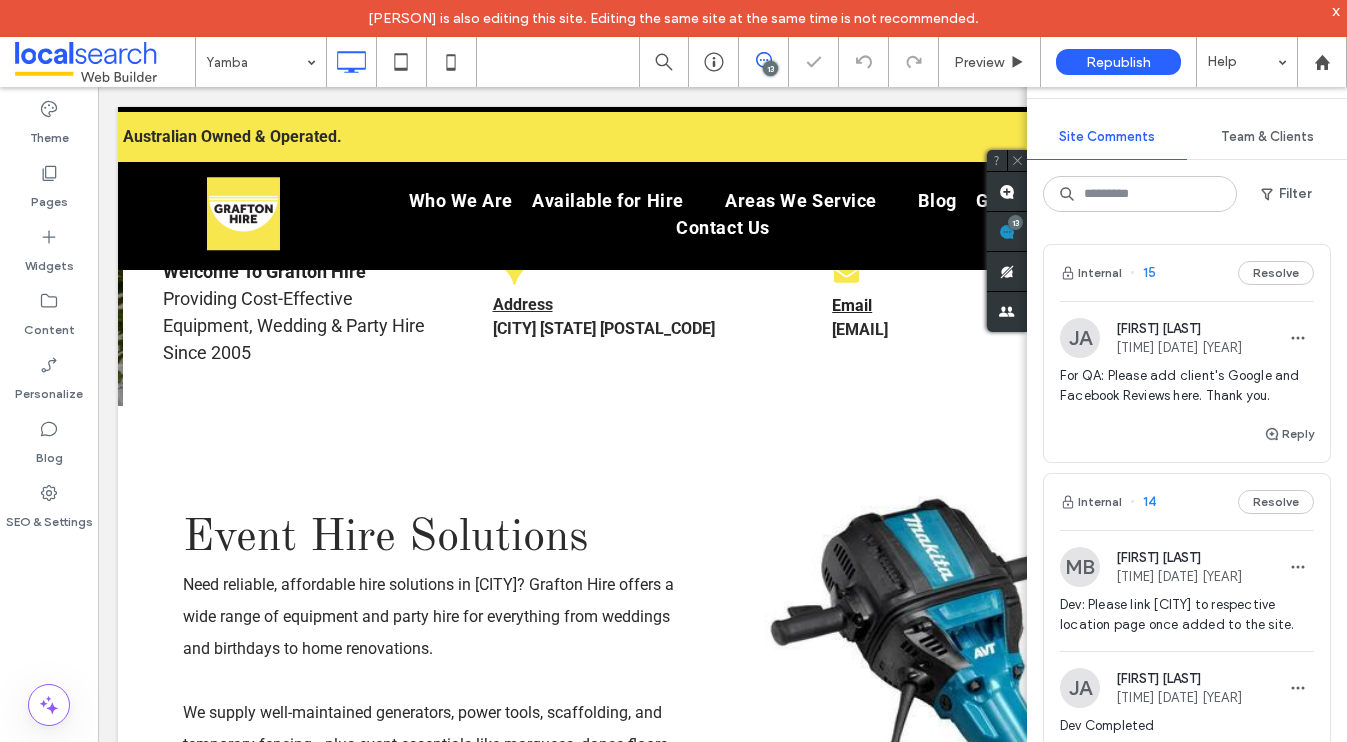 scroll, scrollTop: 0, scrollLeft: 0, axis: both 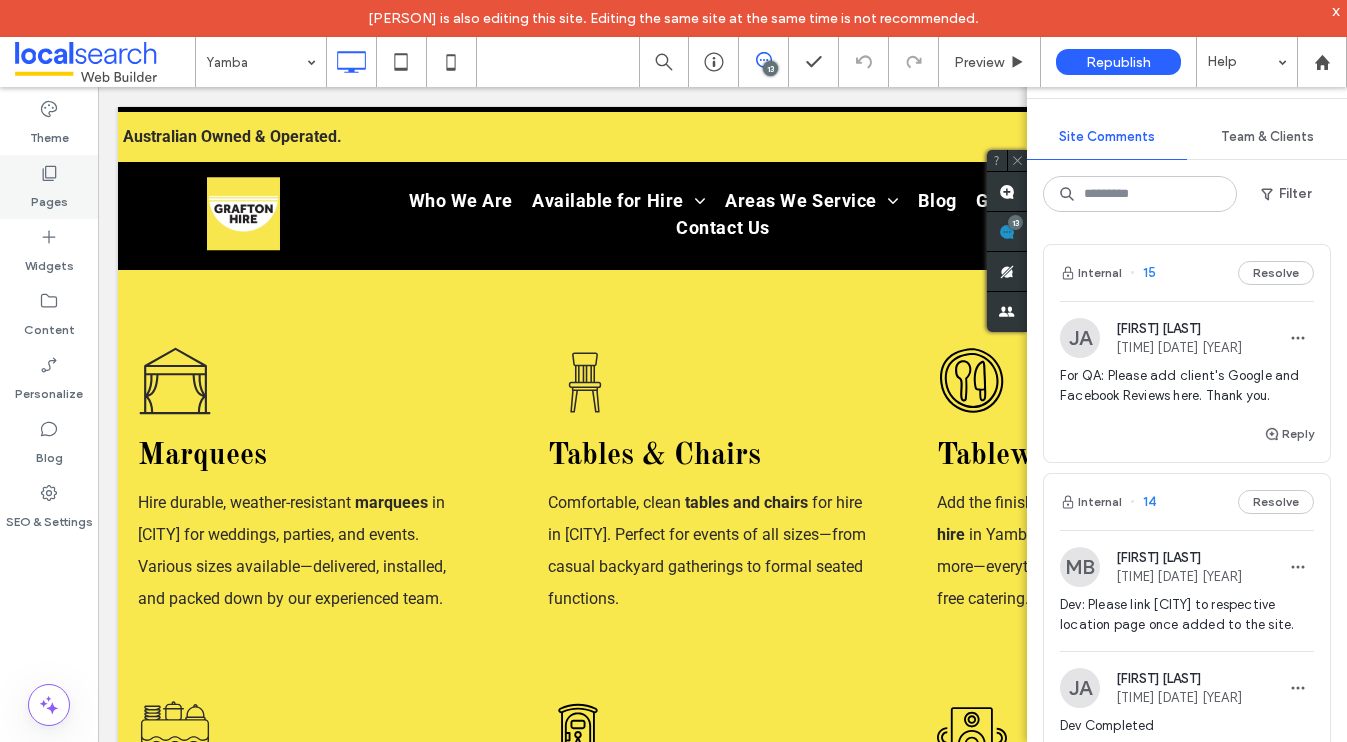 click on "Pages" at bounding box center [49, 197] 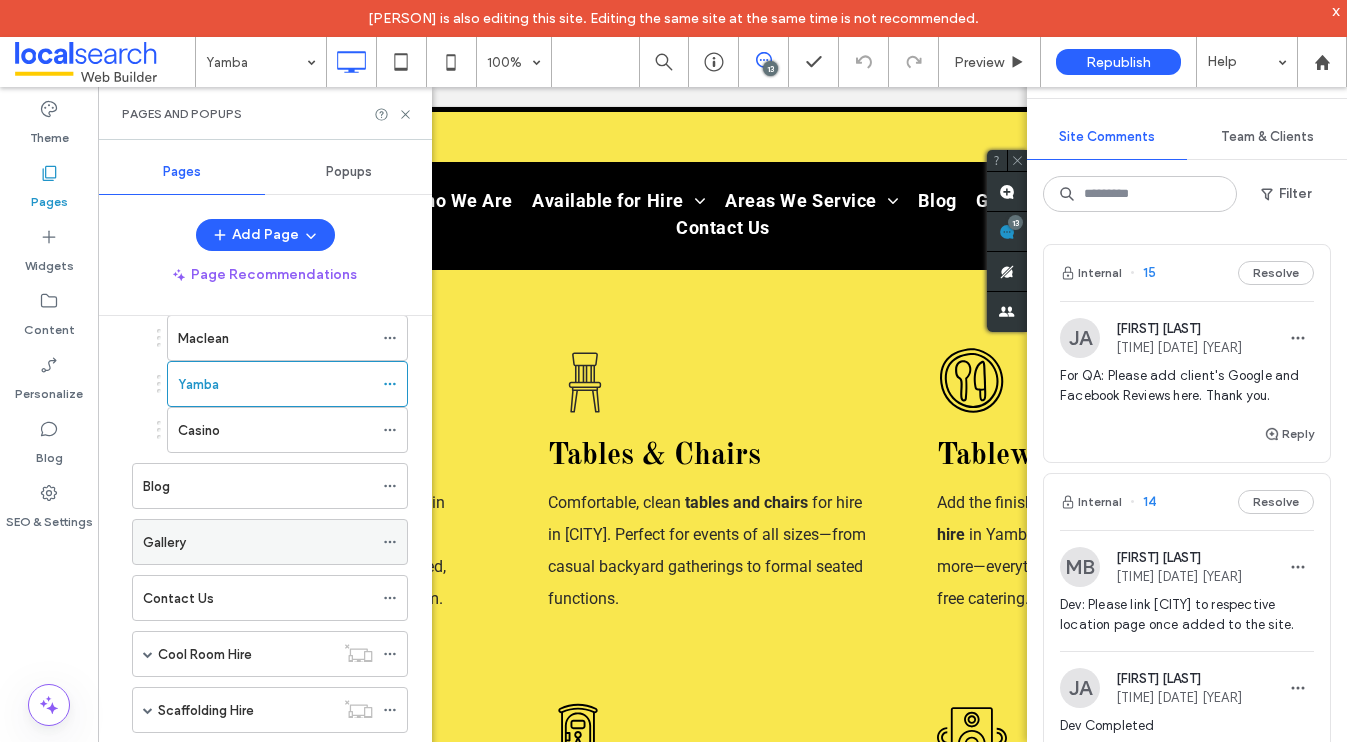 scroll, scrollTop: 1083, scrollLeft: 0, axis: vertical 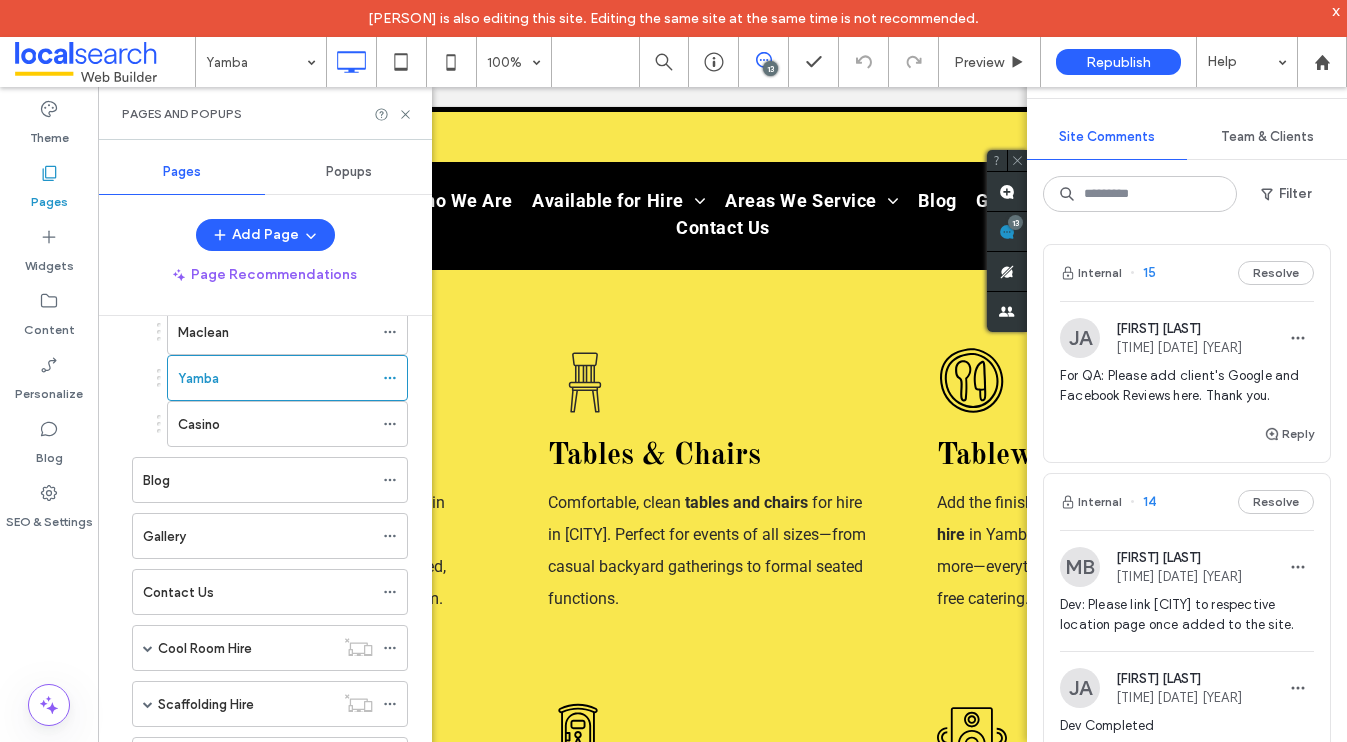 click on "x" at bounding box center [1336, 10] 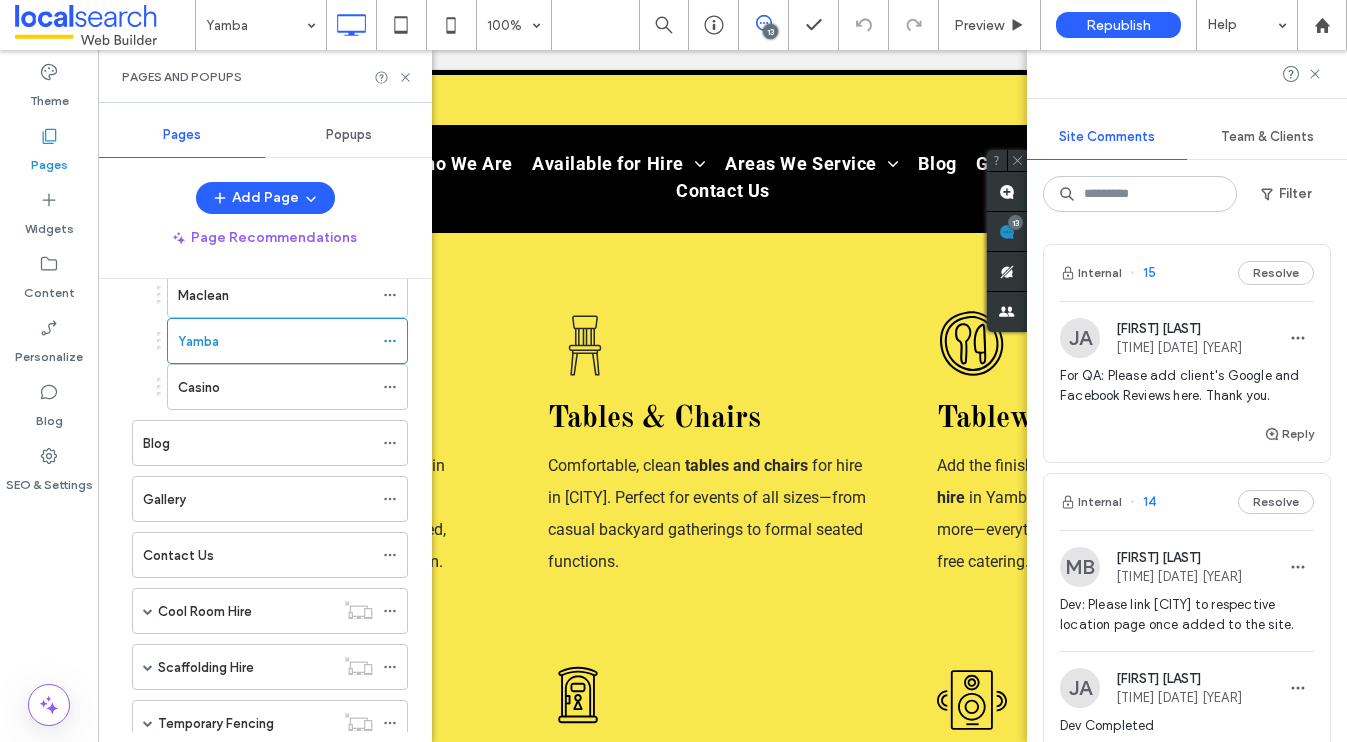 drag, startPoint x: 1317, startPoint y: 72, endPoint x: 1118, endPoint y: 191, distance: 231.86635 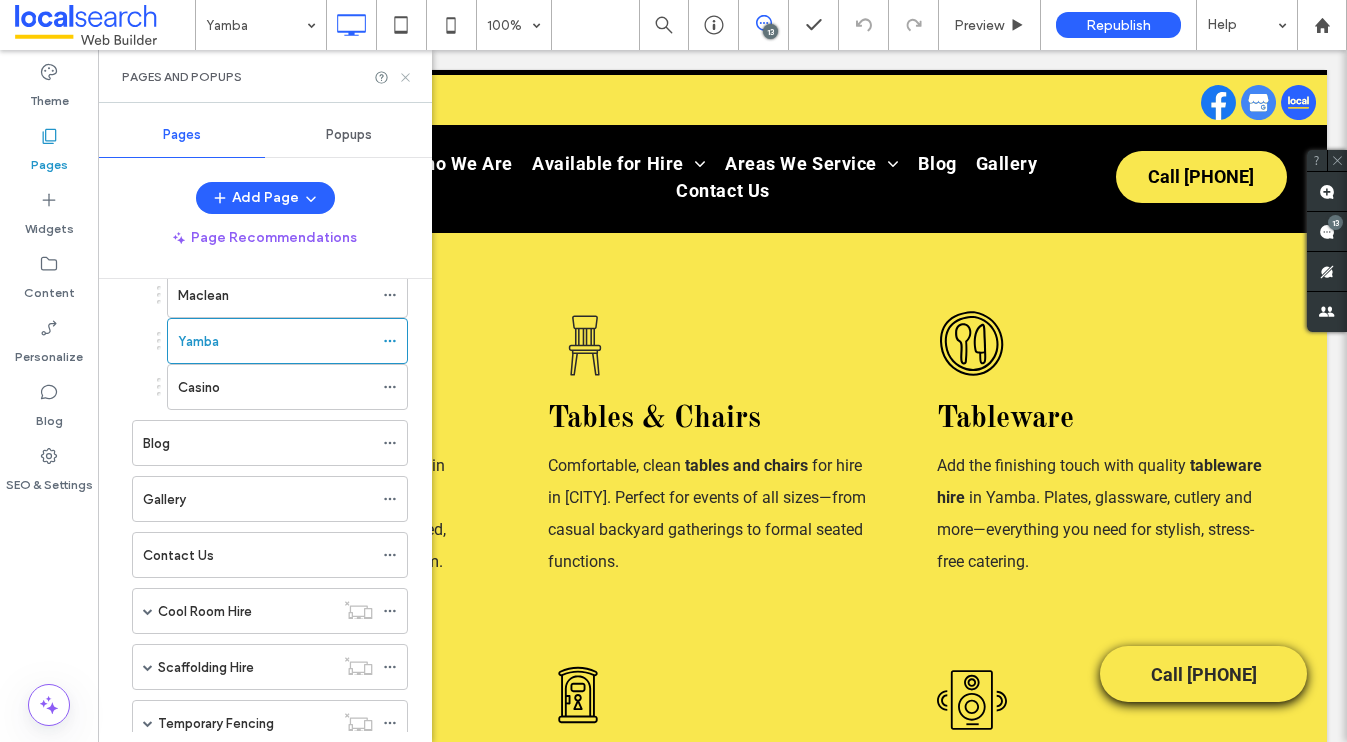 click 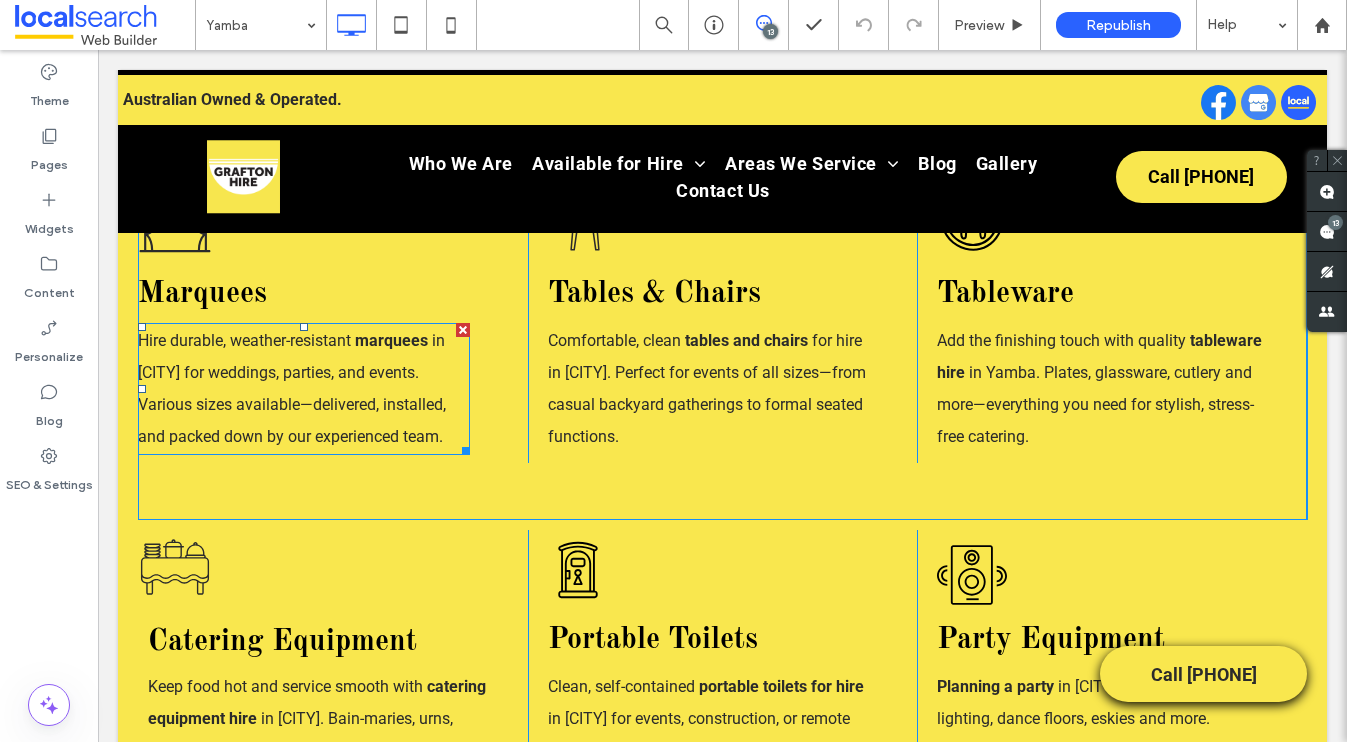 scroll, scrollTop: 2678, scrollLeft: 0, axis: vertical 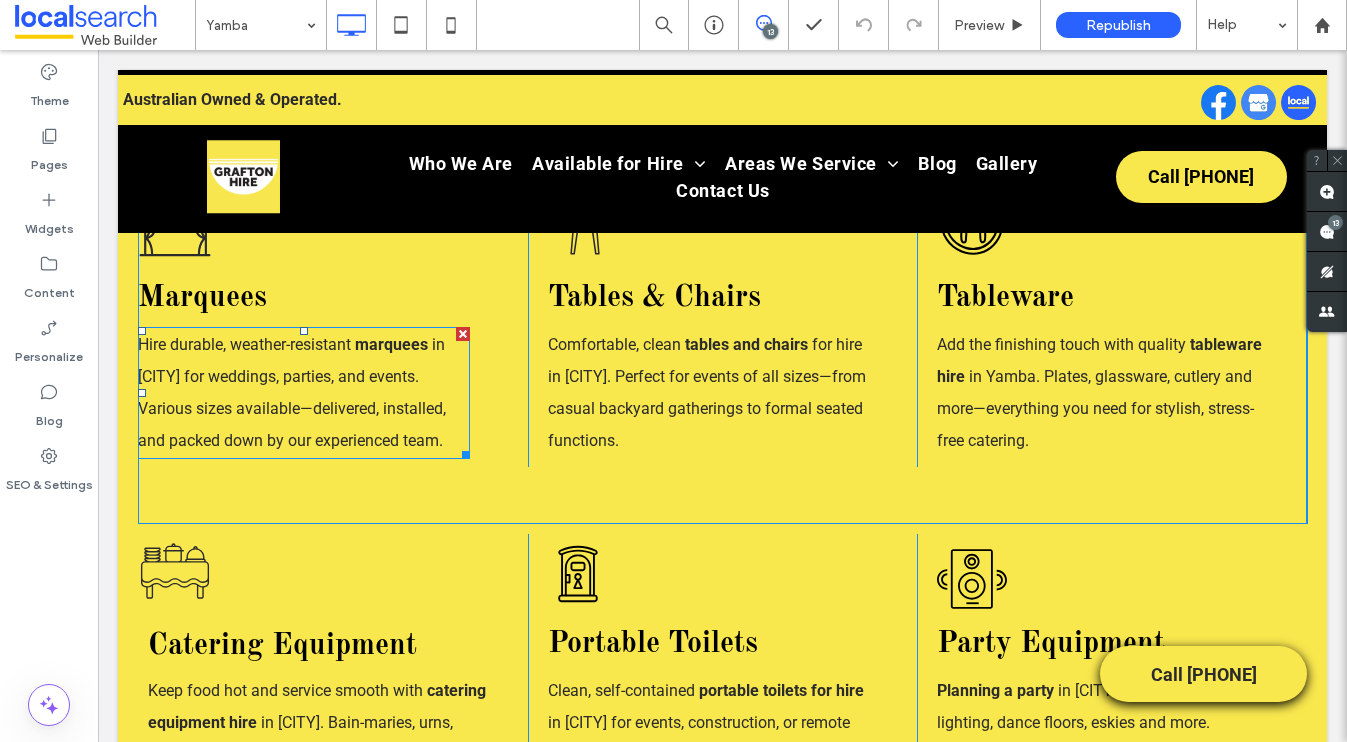 click on "Hire durable, weather-resistant" at bounding box center [244, 344] 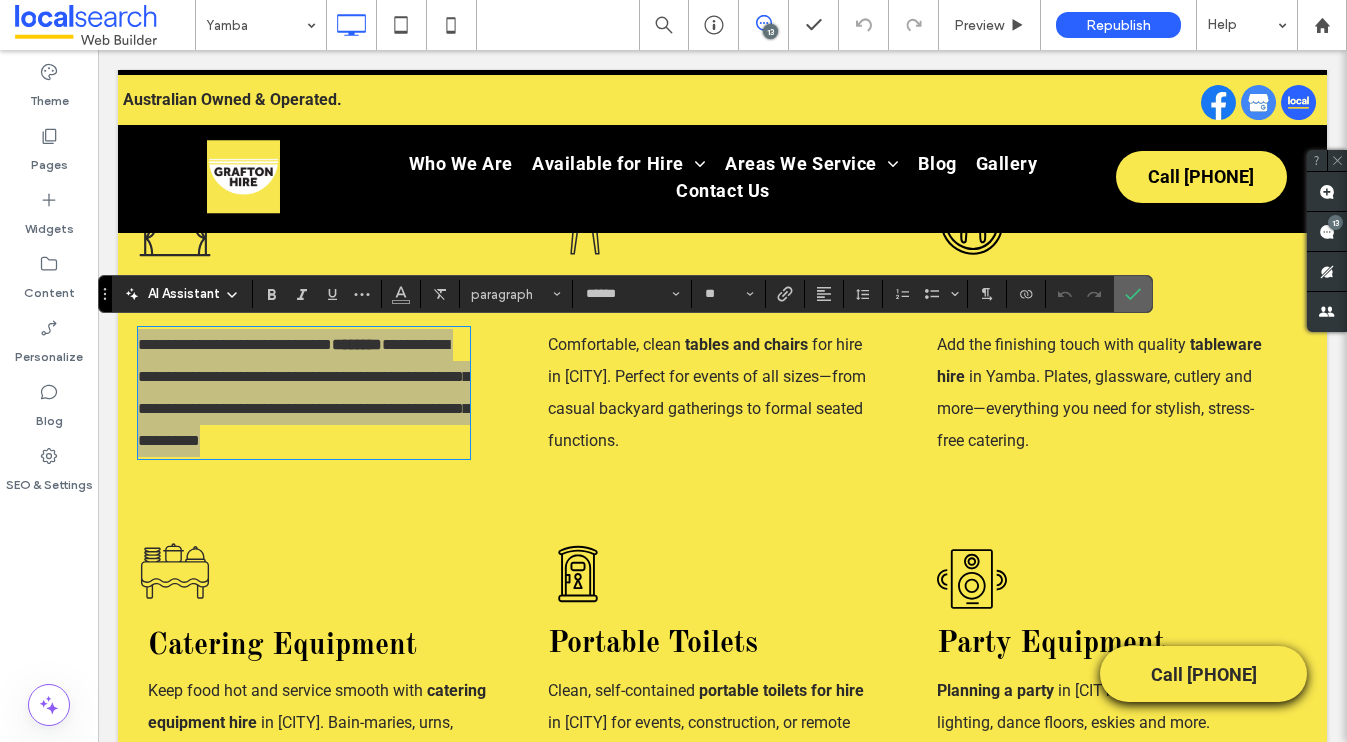 click 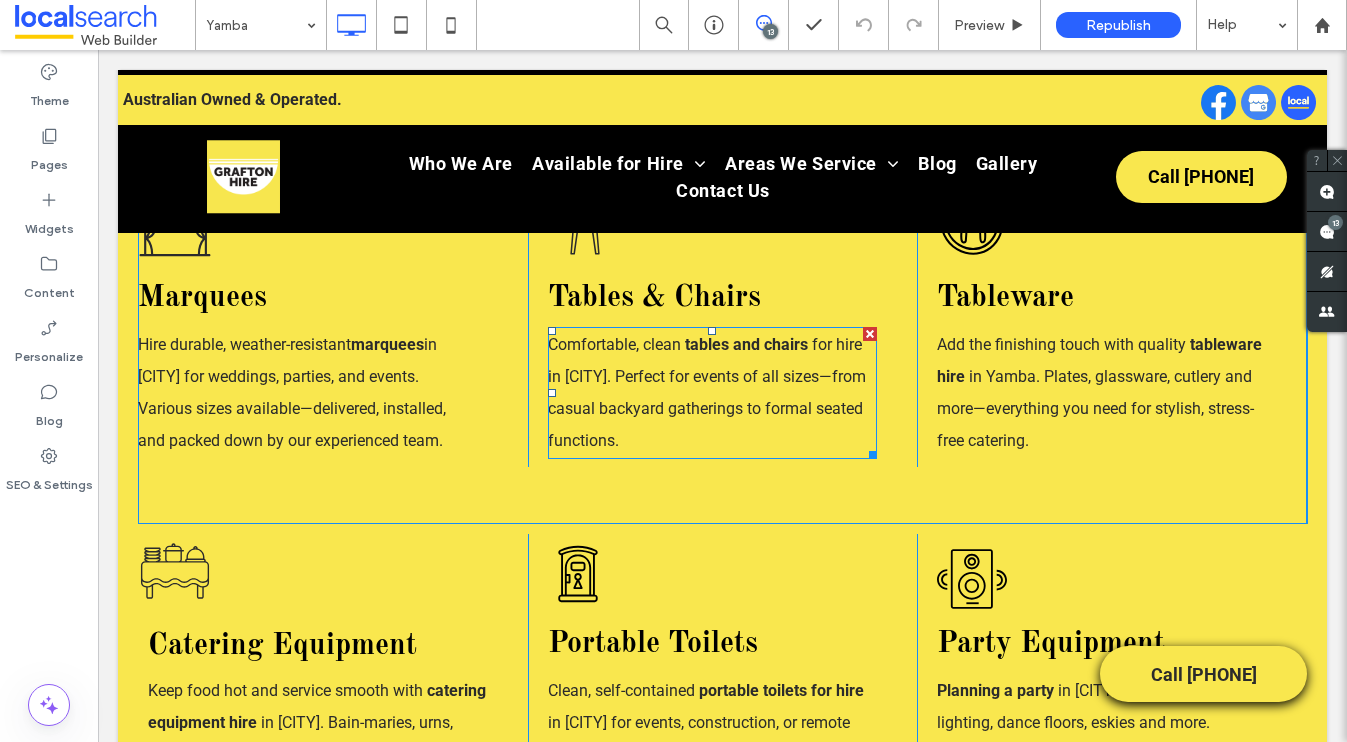 click on "for hire in Yamba. Perfect for events of all sizes—from casual backyard gatherings to formal seated functions." at bounding box center [707, 392] 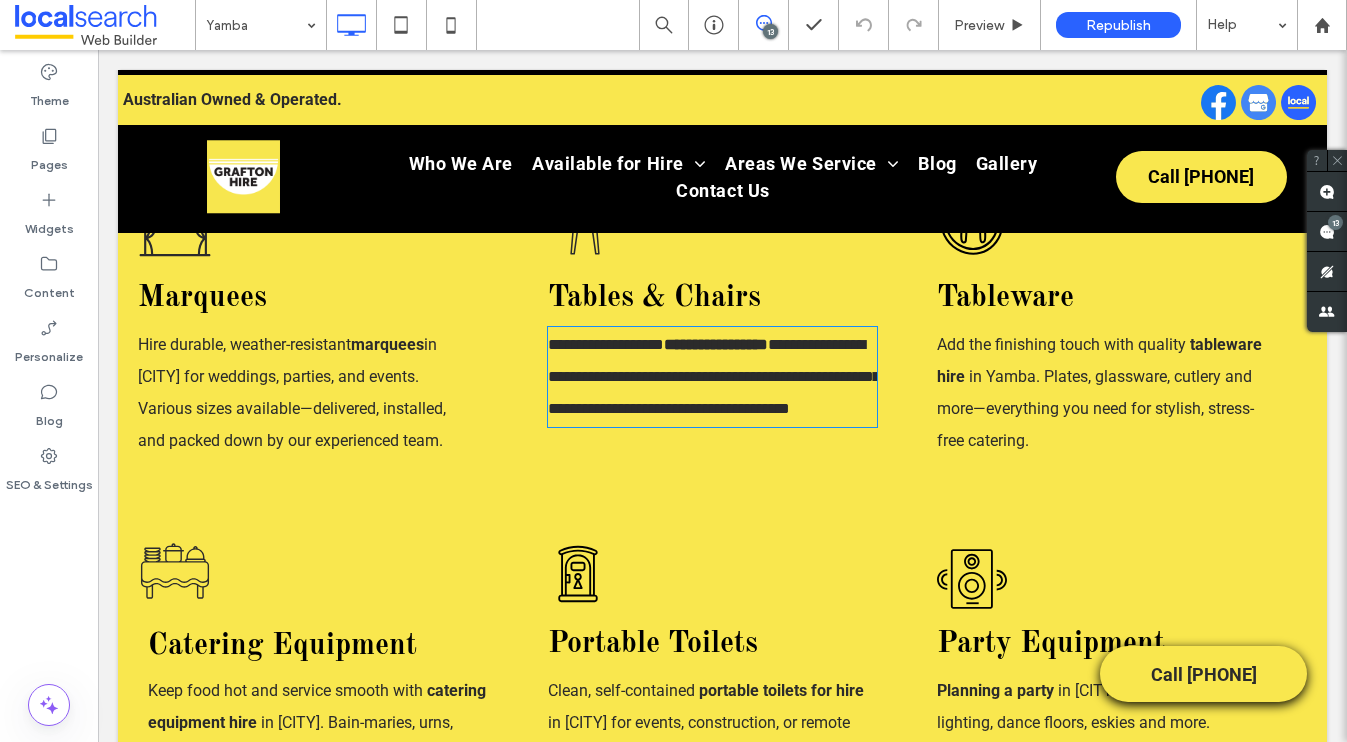 type on "******" 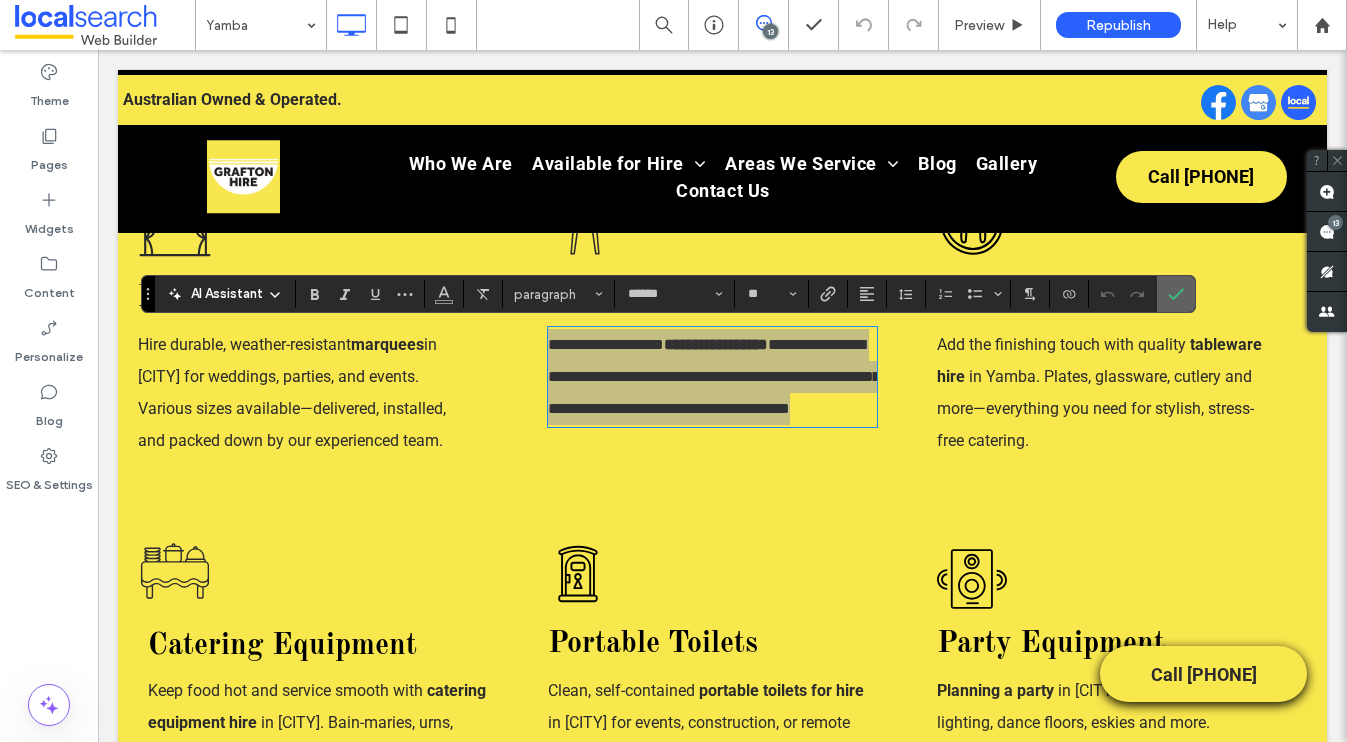 click 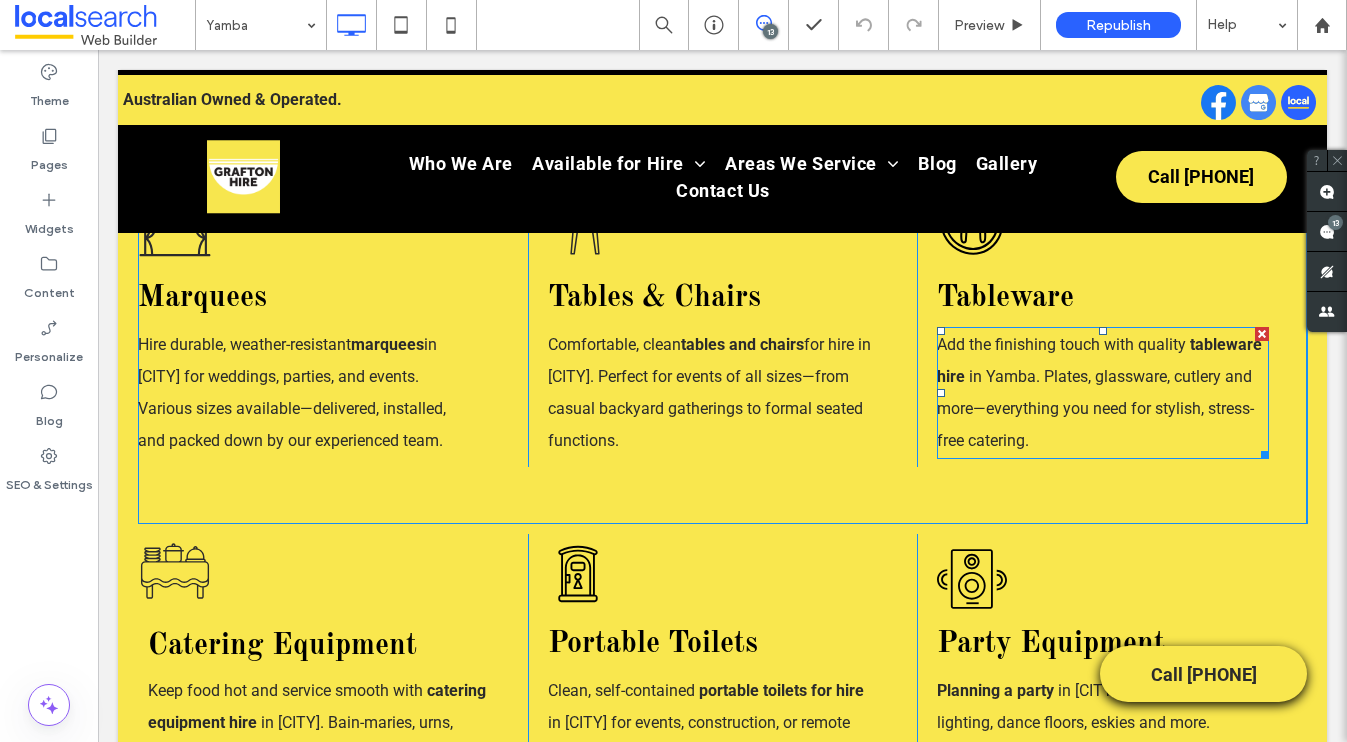 click on "in Yamba. Plates, glassware, cutlery and more—everything you need for stylish, stress-free catering." at bounding box center (1095, 408) 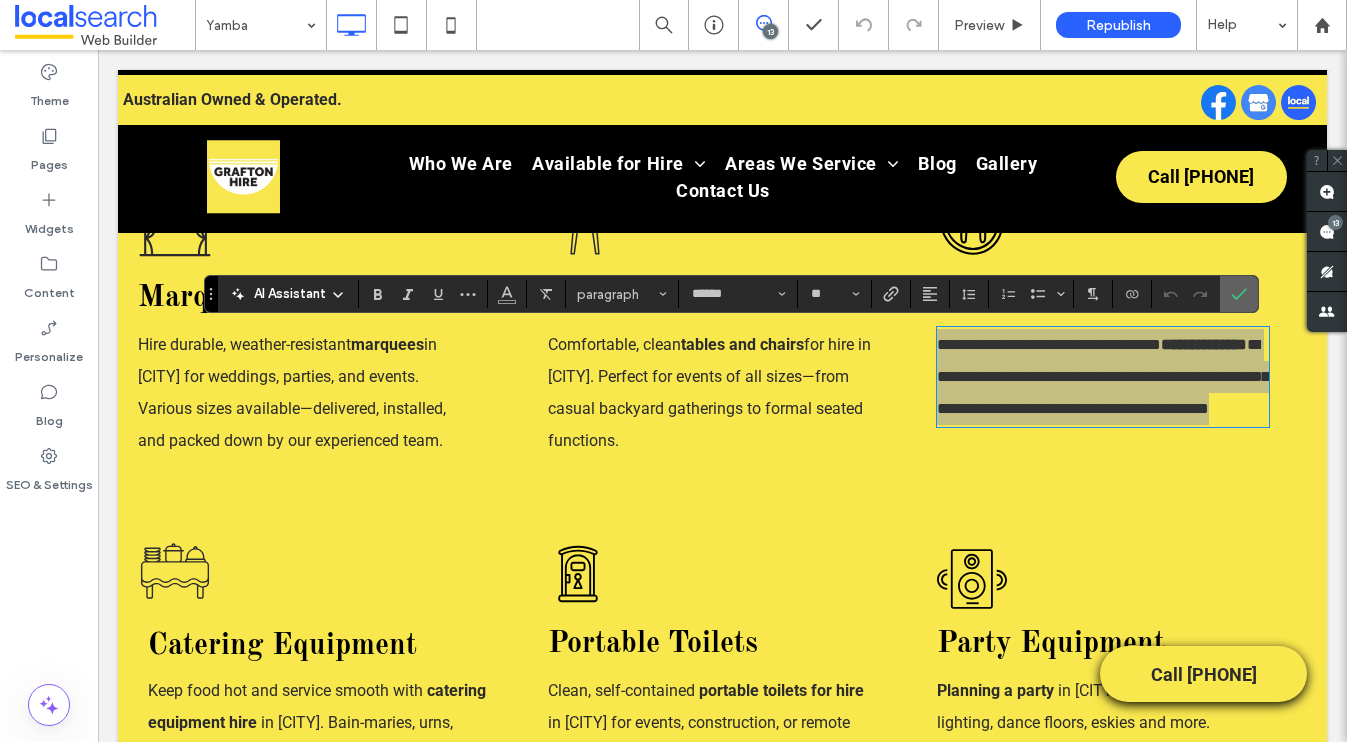 click 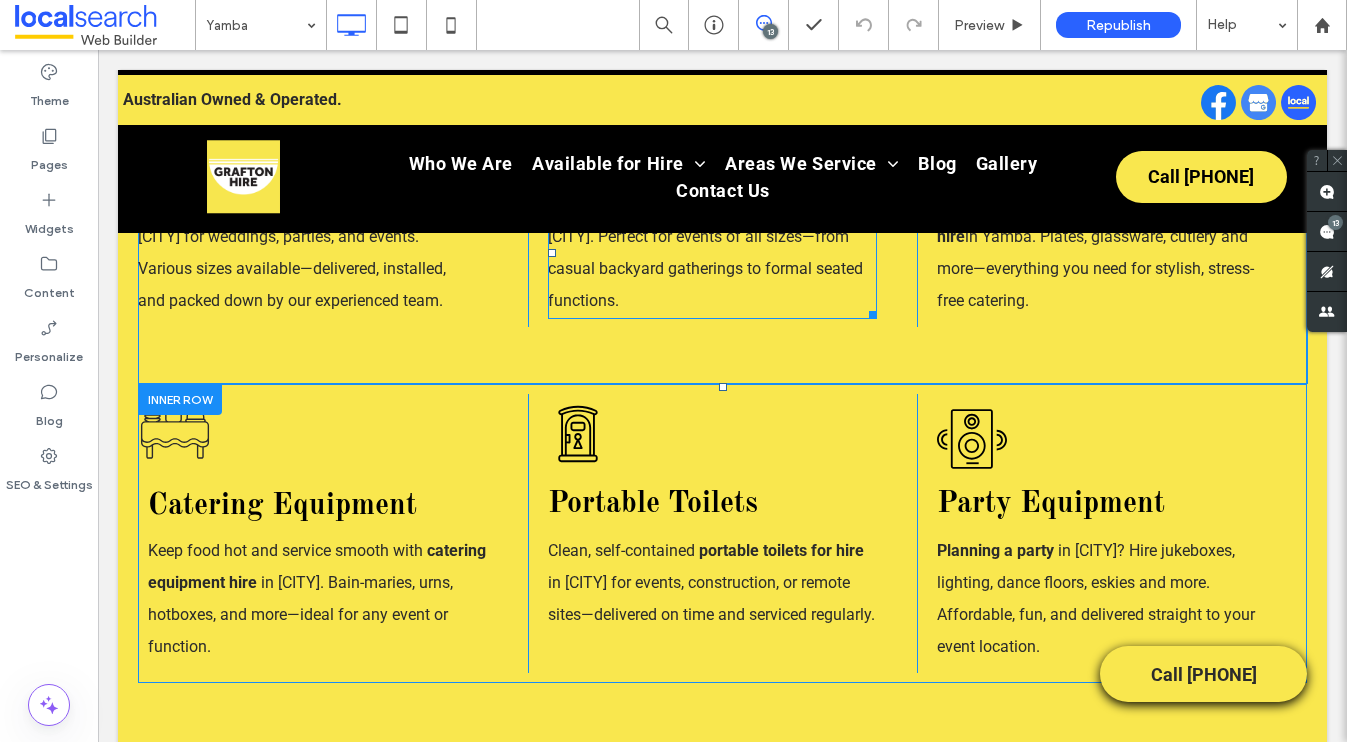 scroll, scrollTop: 3027, scrollLeft: 0, axis: vertical 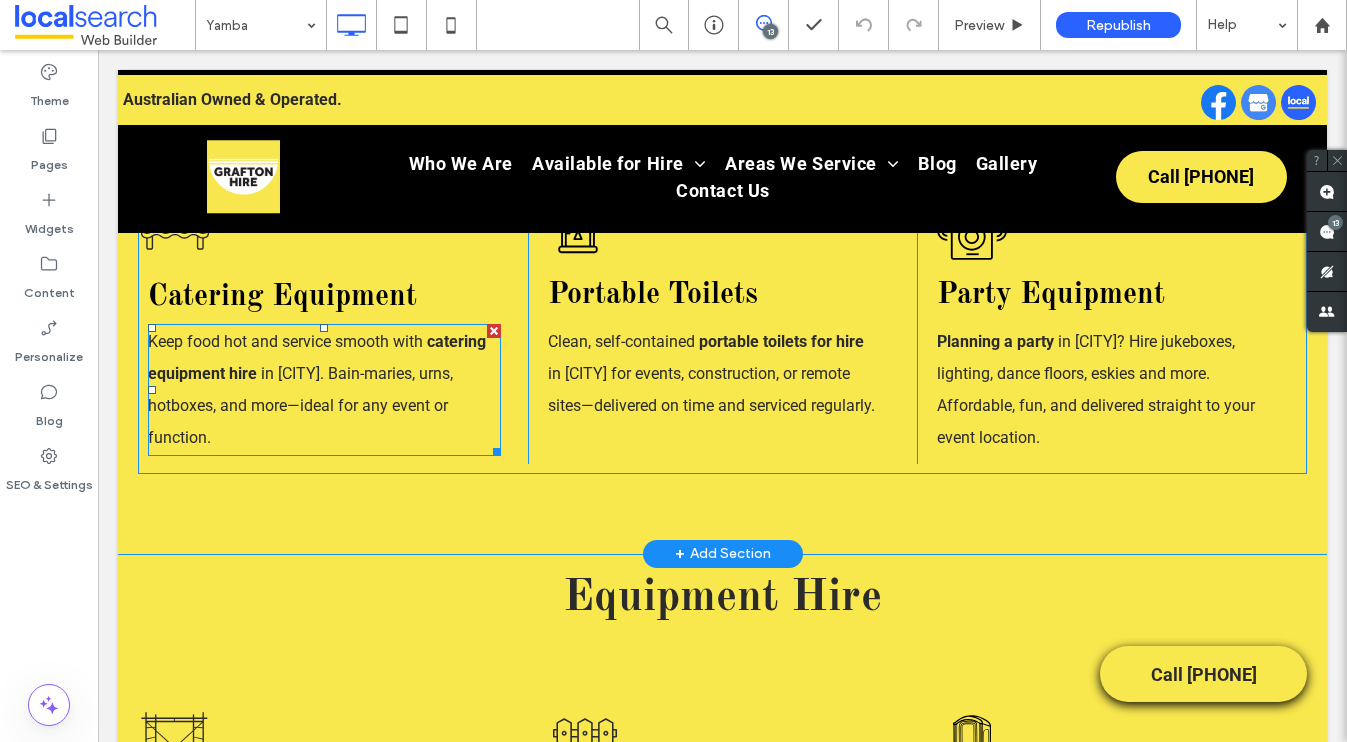 click on "Keep food hot and service smooth with
catering equipment hire   in Yamba. Bain-maries, urns, hotboxes, and more—ideal for any event or function." at bounding box center [324, 390] 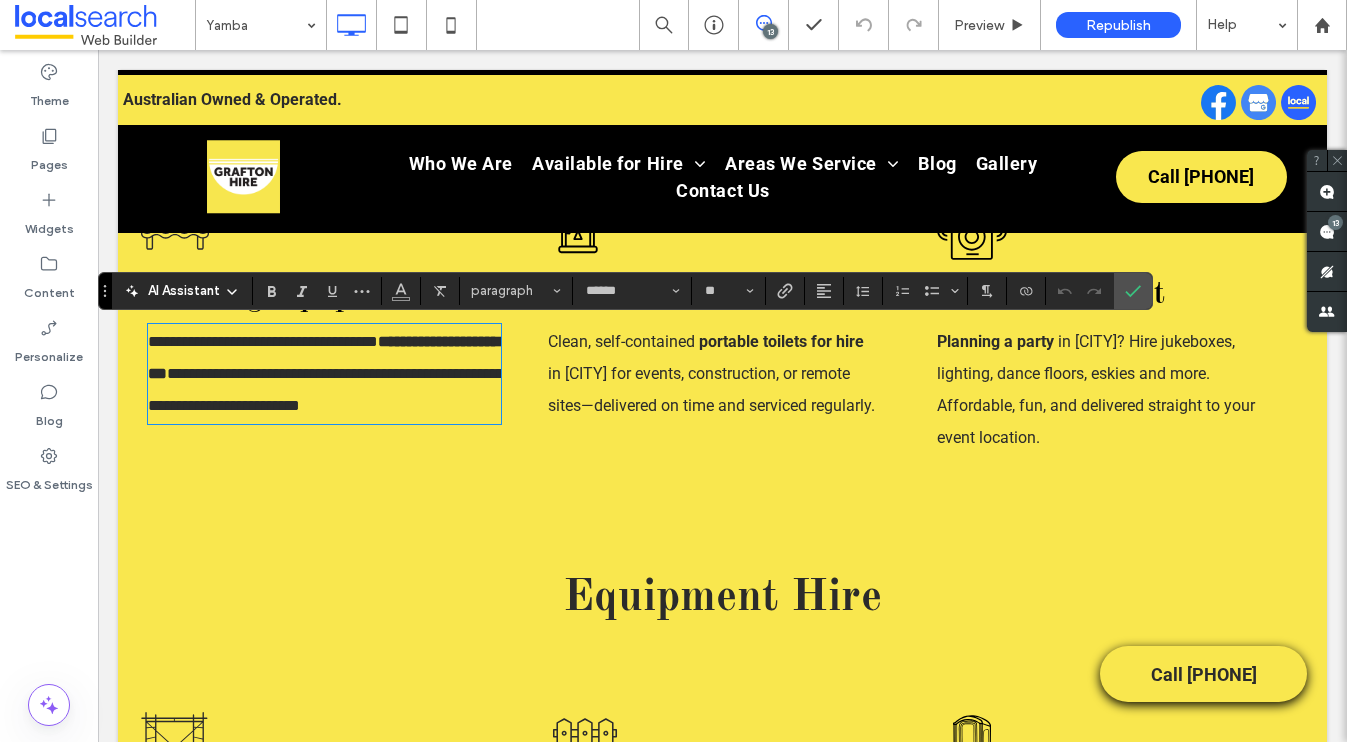 click on "in Yamba. Great for events, construction, or remote sites—delivered on time and serviced regularly." at bounding box center (711, 389) 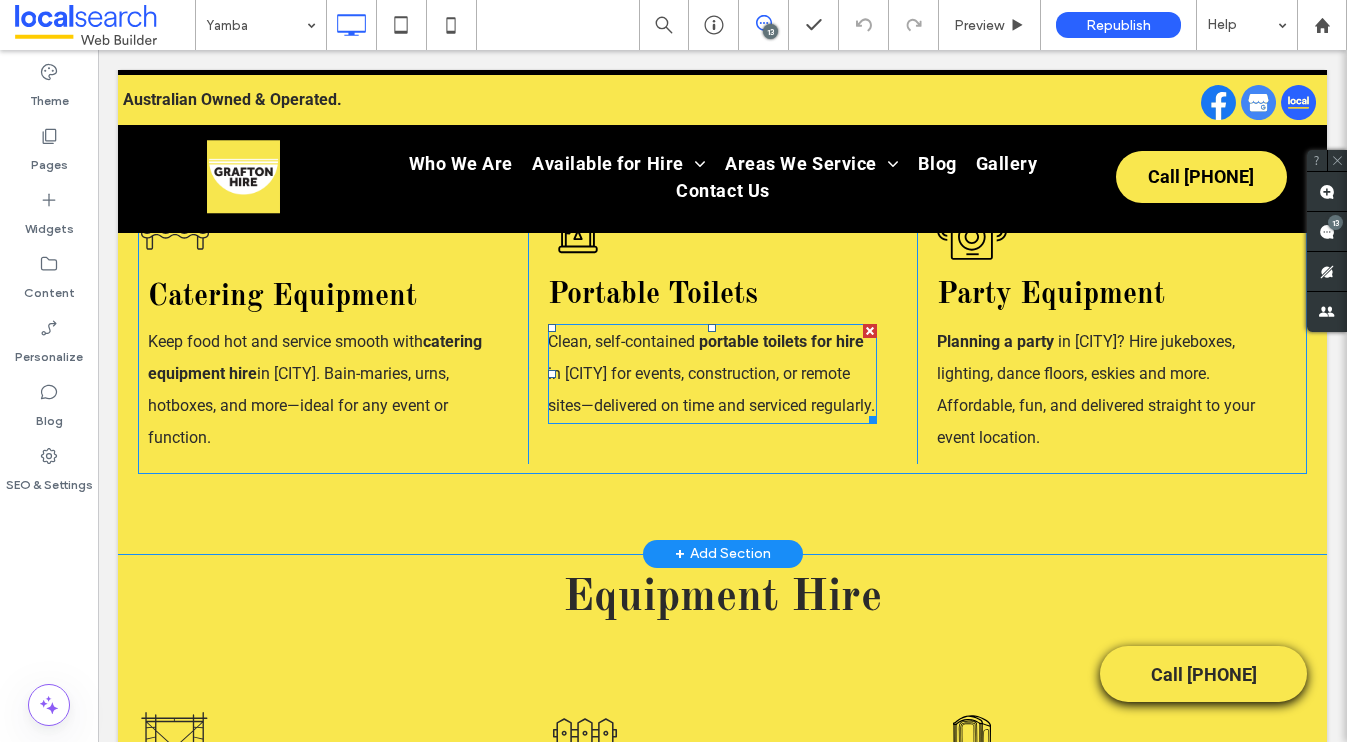click on "in Yamba. Great for events, construction, or remote sites—delivered on time and serviced regularly." at bounding box center [711, 389] 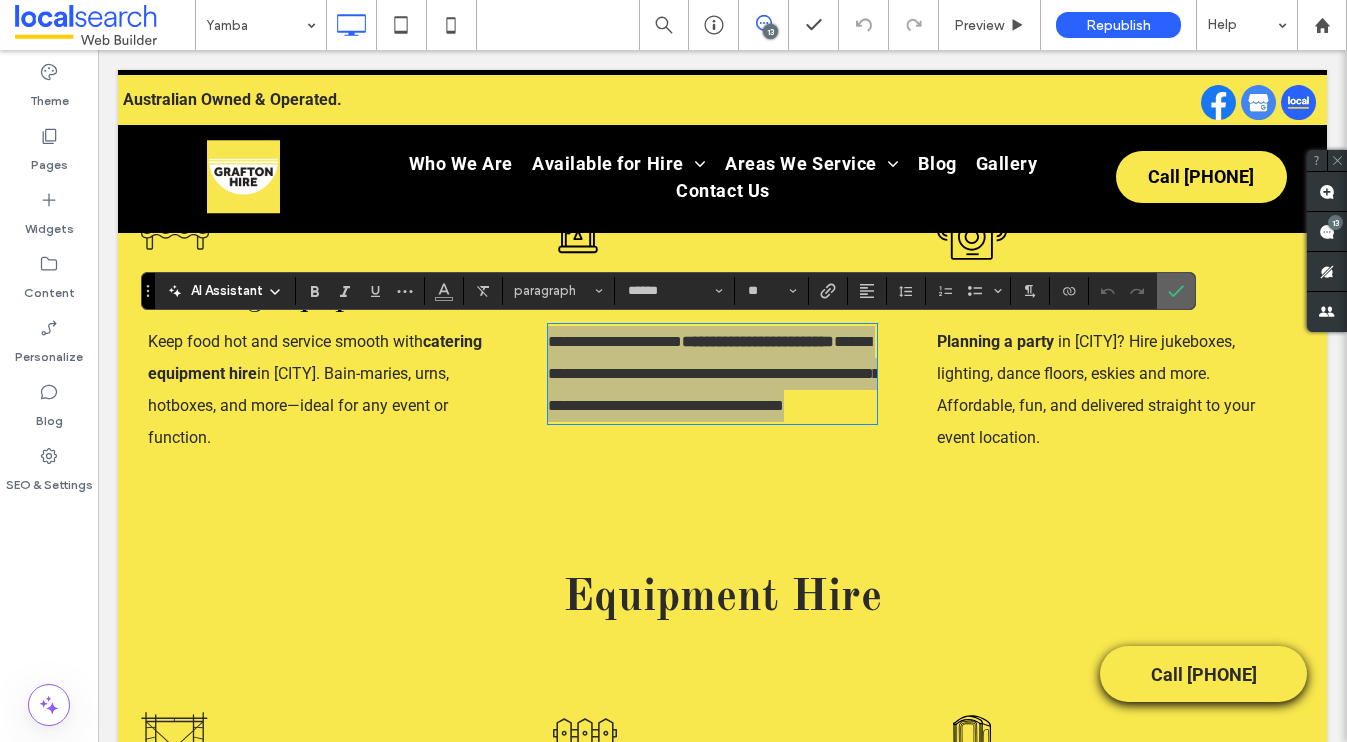 click 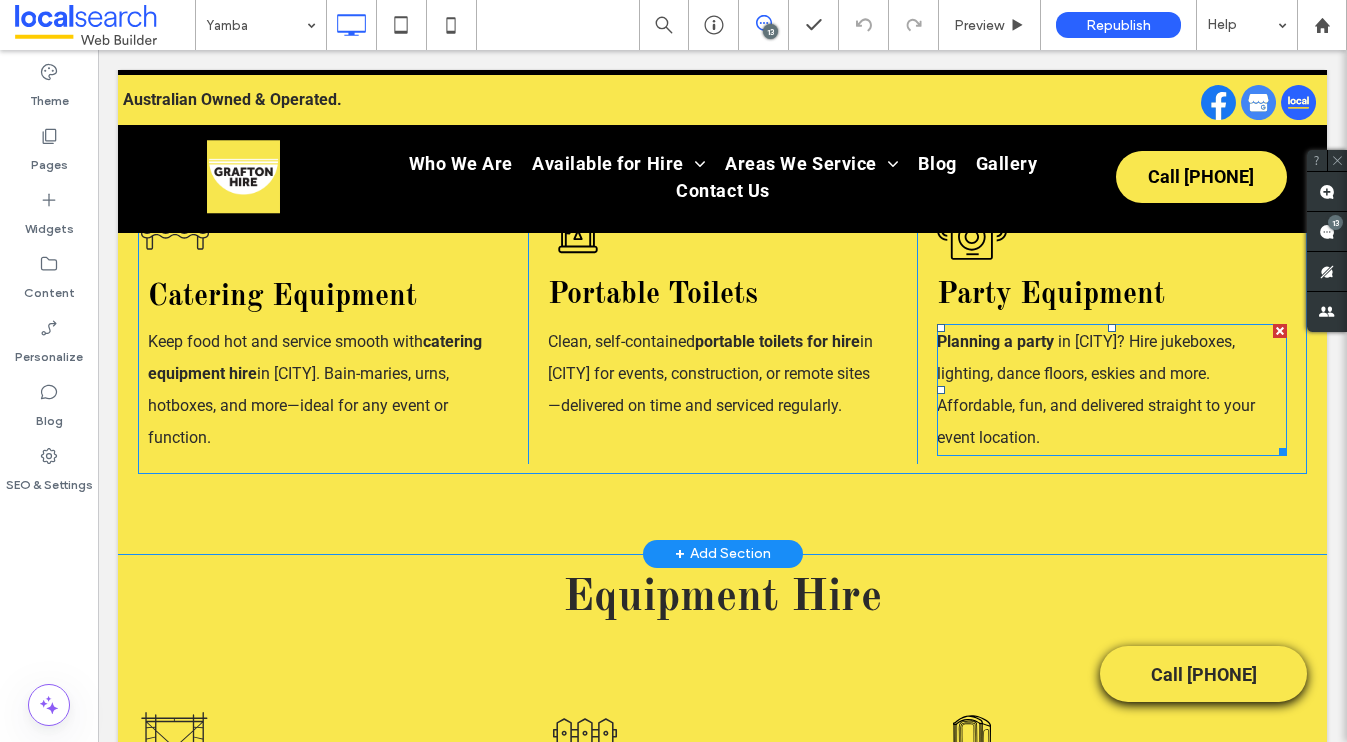 click on "Planning a party   in Yamba? Hire jukeboxes, lighting, dance floors, eskies and more. Affordable, fun, and delivered straight to your event location." at bounding box center (1112, 390) 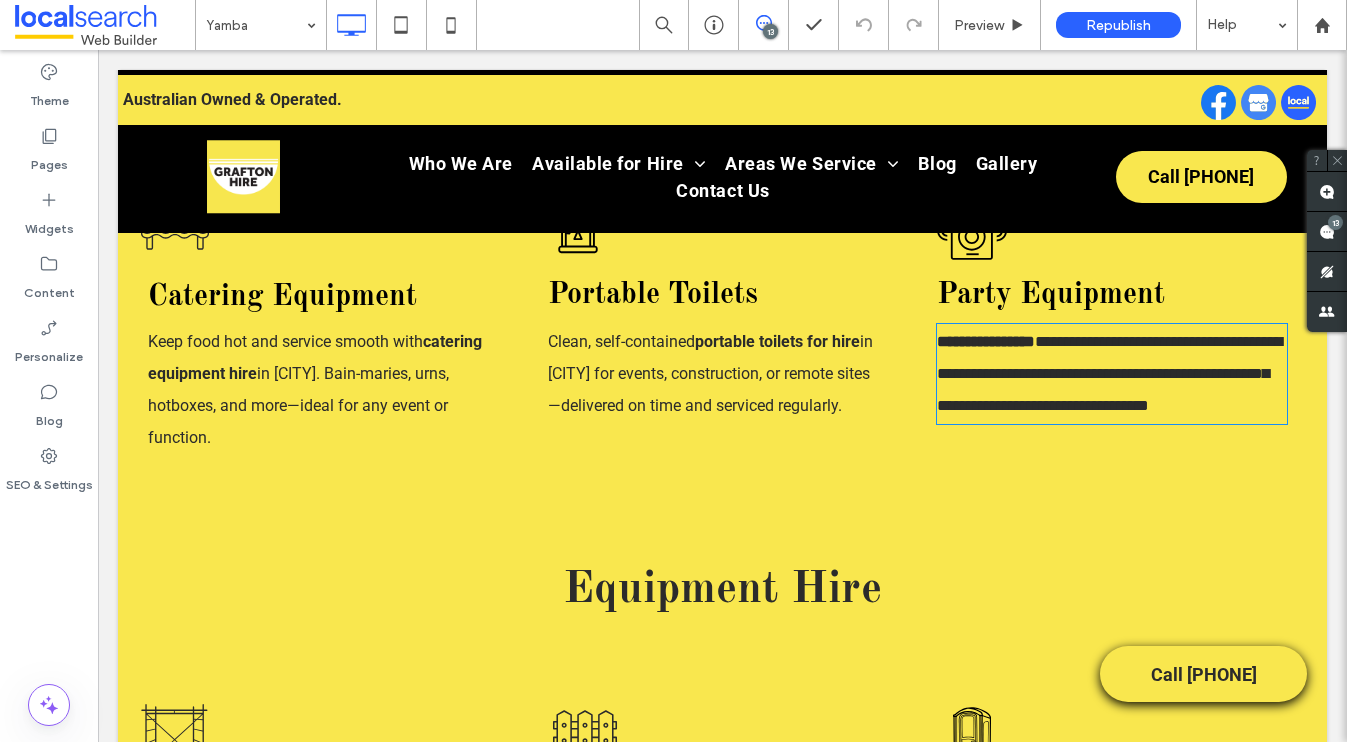 type on "******" 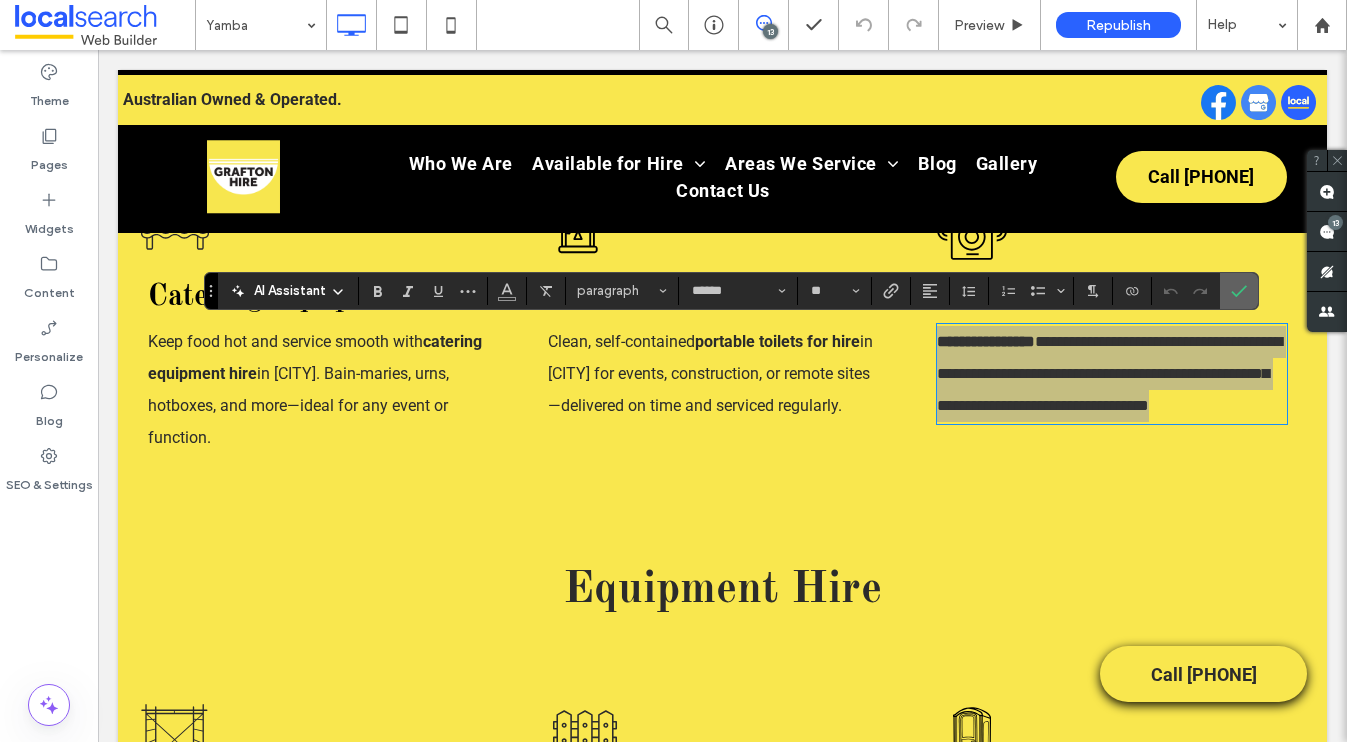 click 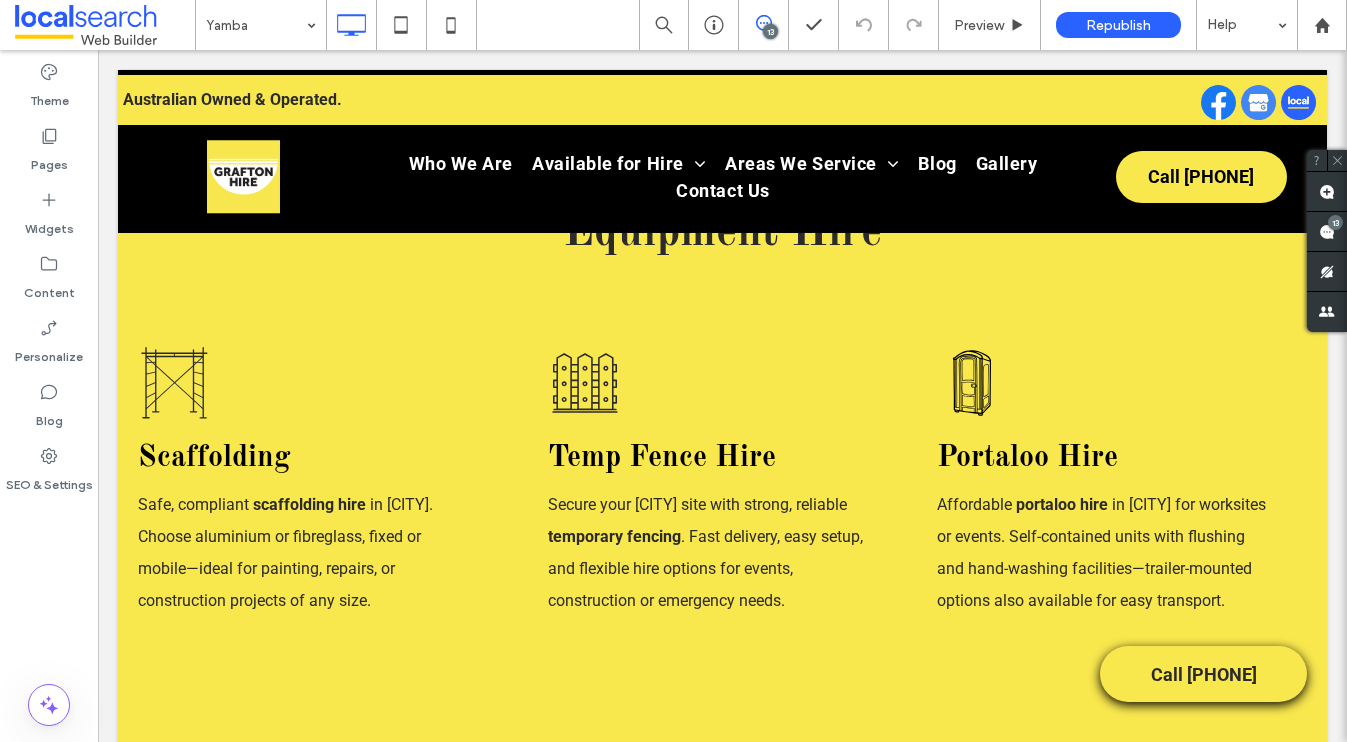 scroll, scrollTop: 3393, scrollLeft: 0, axis: vertical 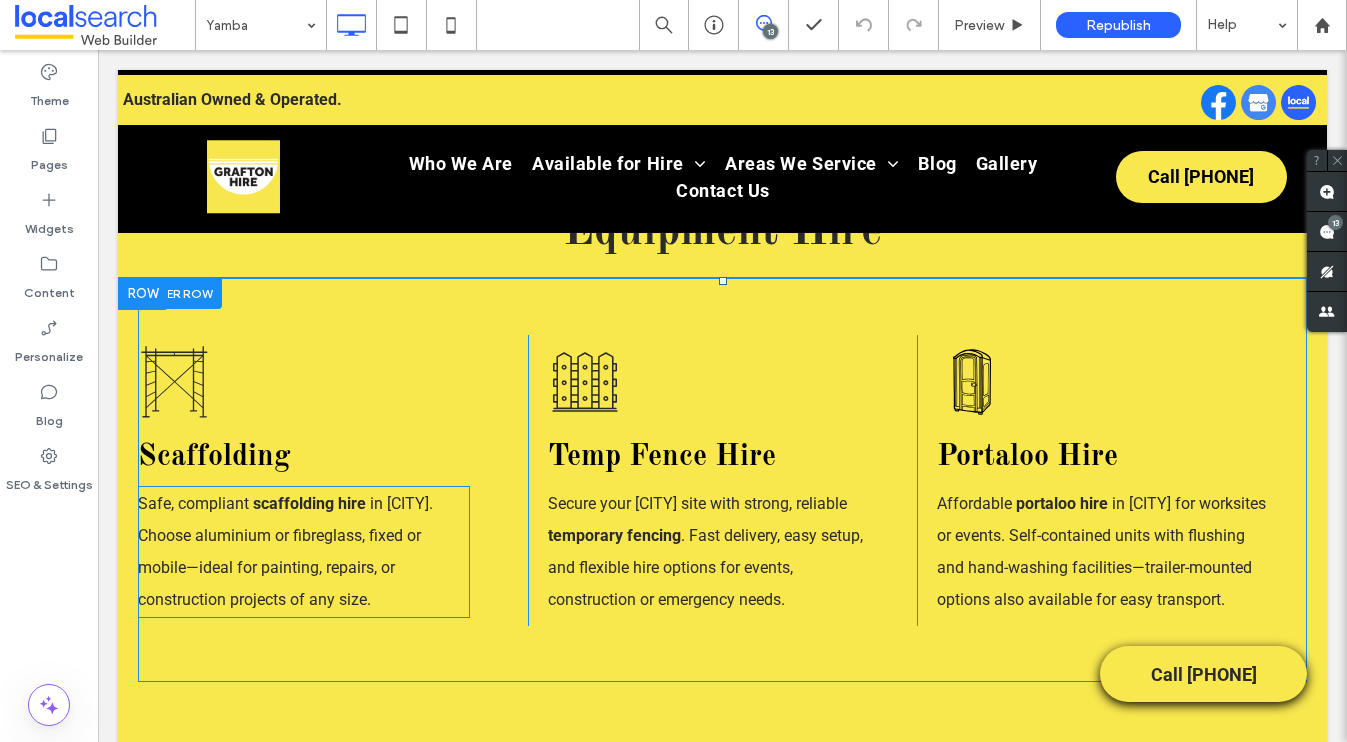 click on "in Yamba. Choose aluminium or fibreglass, fixed or mobile—ideal for painting, repairs, or construction projects of any size." at bounding box center [285, 551] 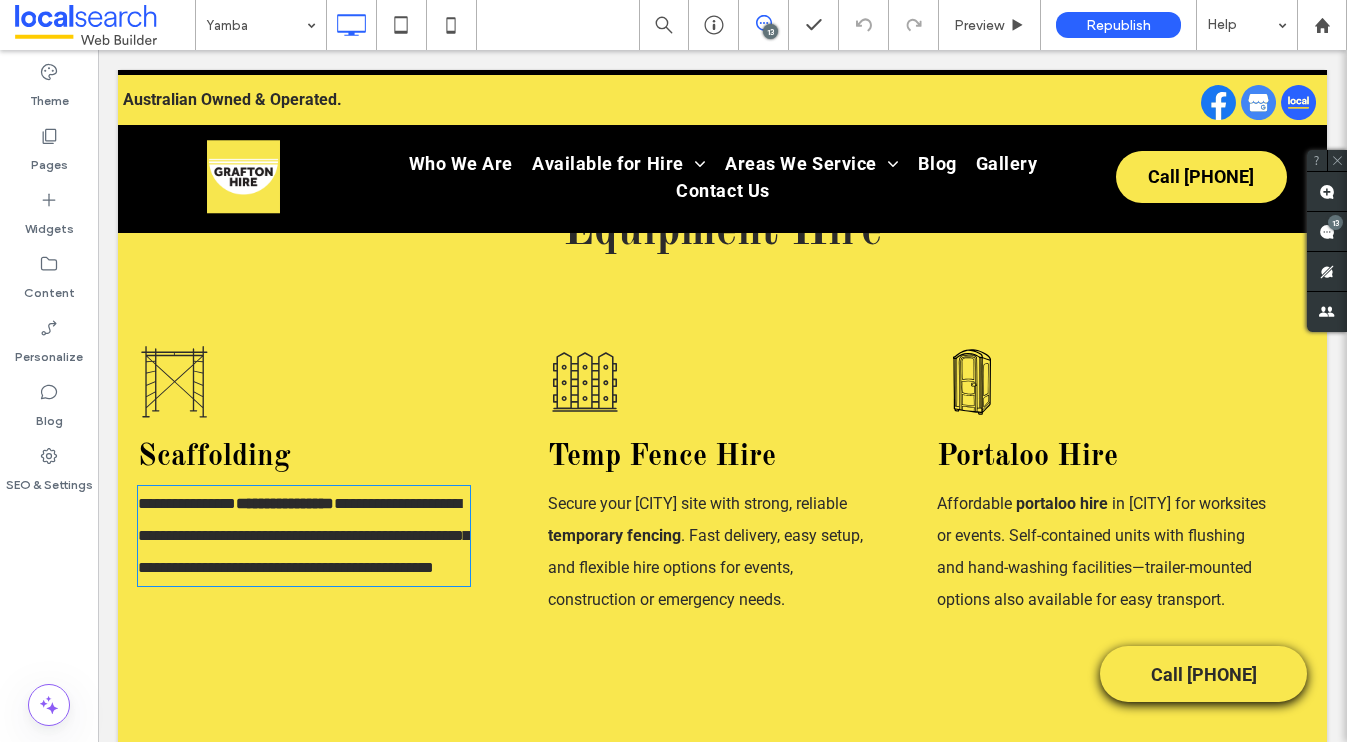 type on "******" 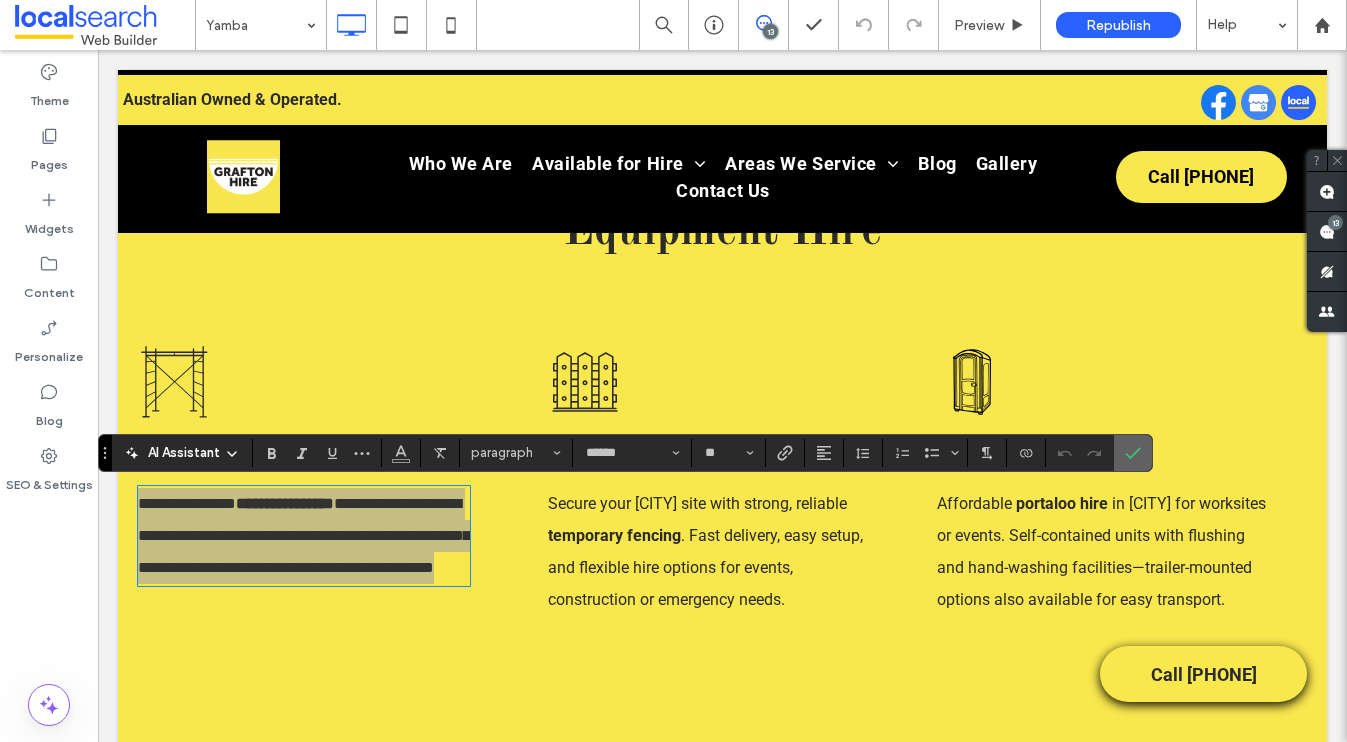 drag, startPoint x: 1137, startPoint y: 459, endPoint x: 1007, endPoint y: 413, distance: 137.89851 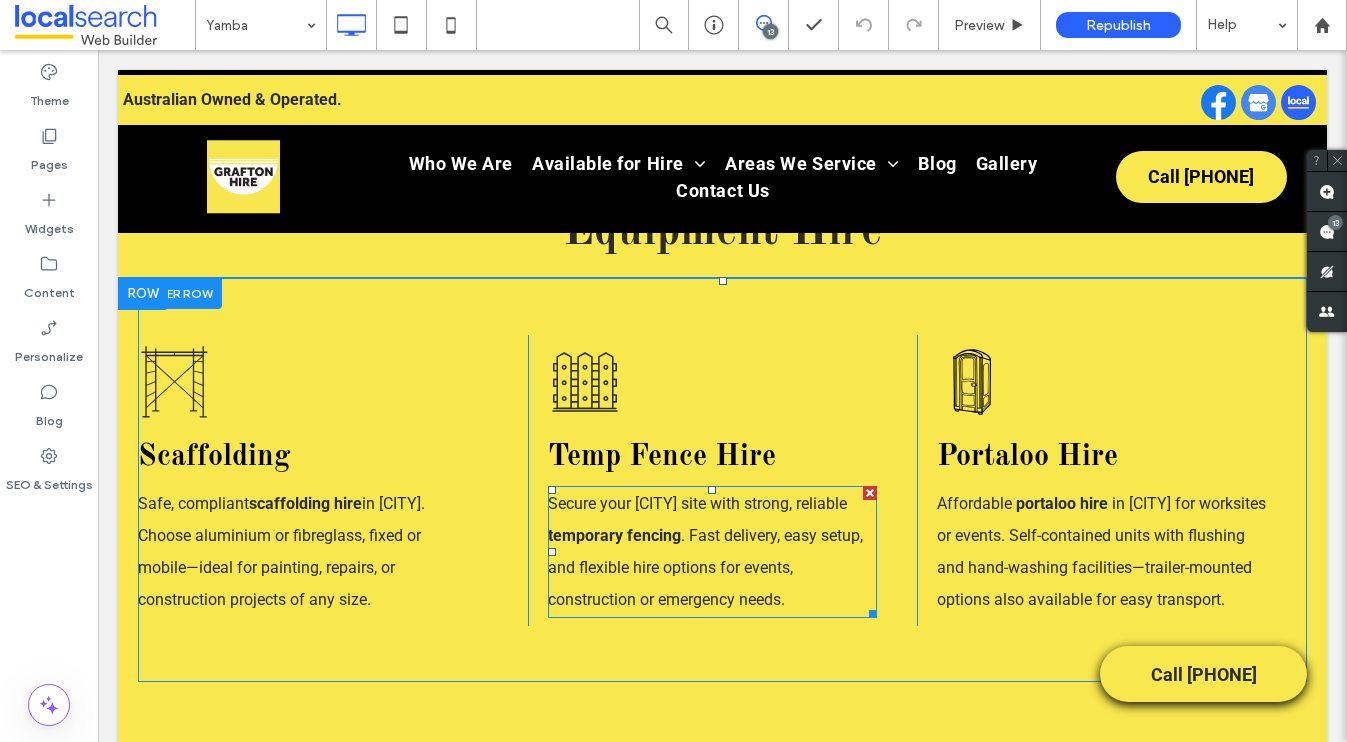 click on ". Fast delivery, easy setup, and flexible hire options for events, construction or emergency needs." at bounding box center (705, 567) 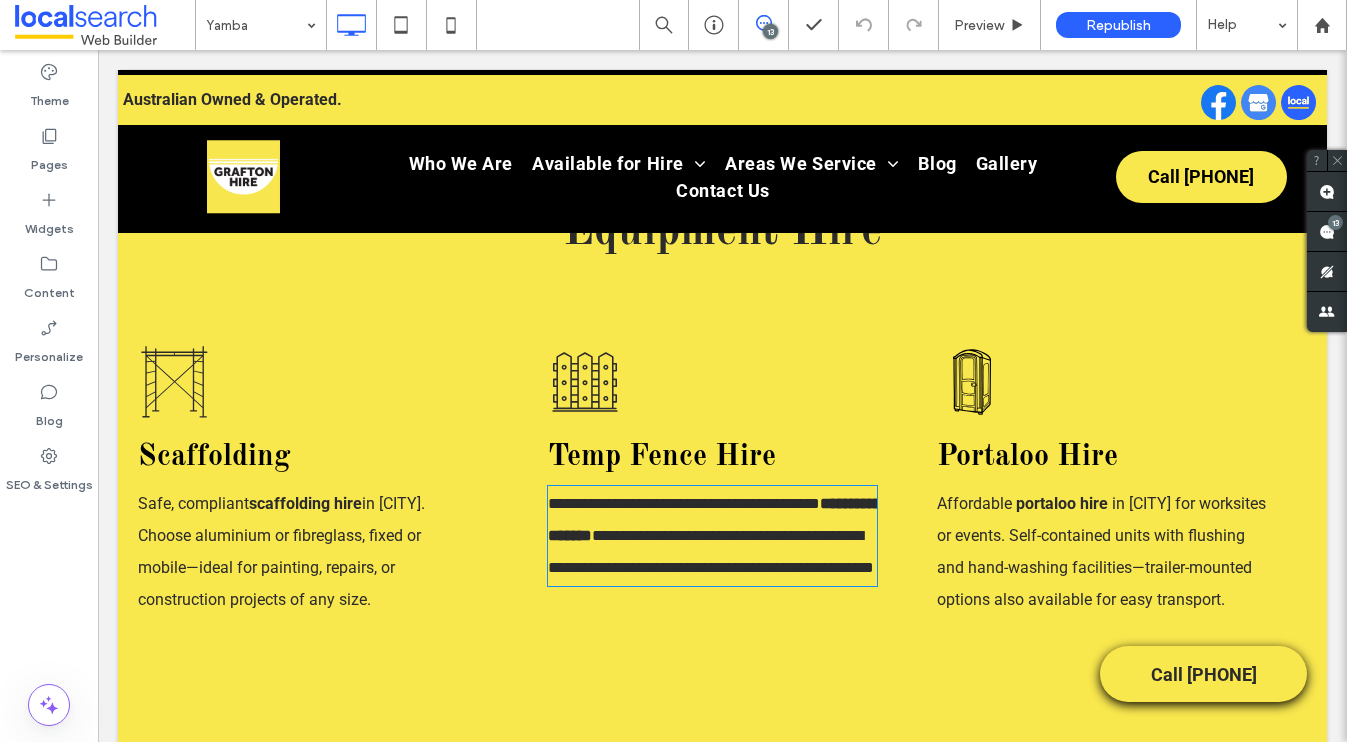 type on "******" 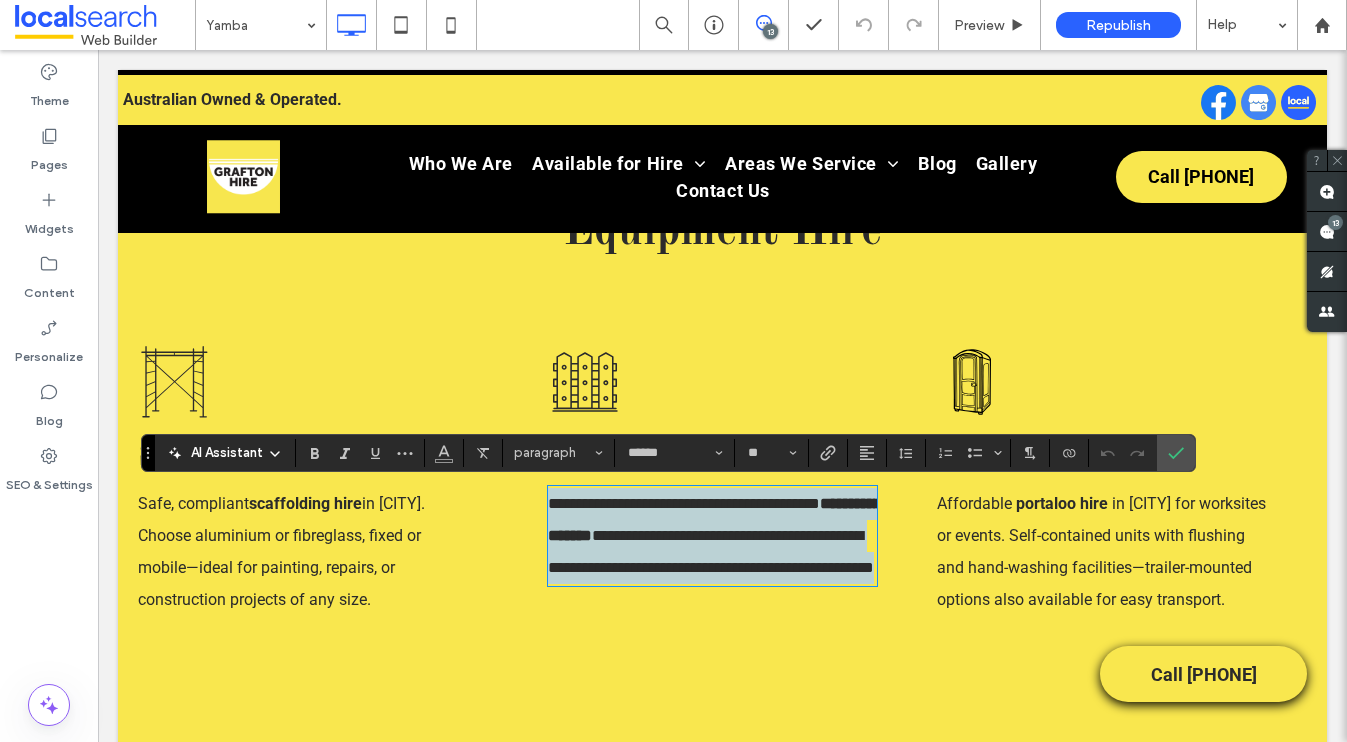 copy on "**********" 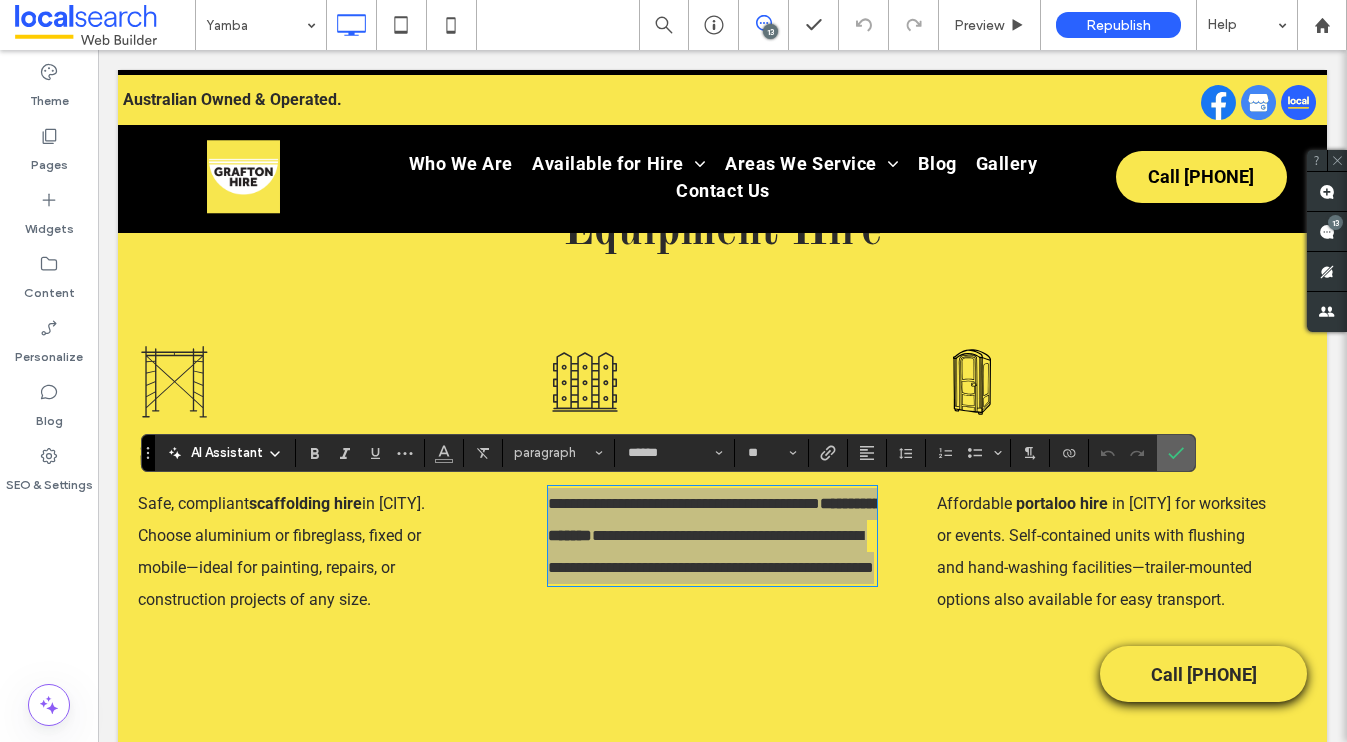 click 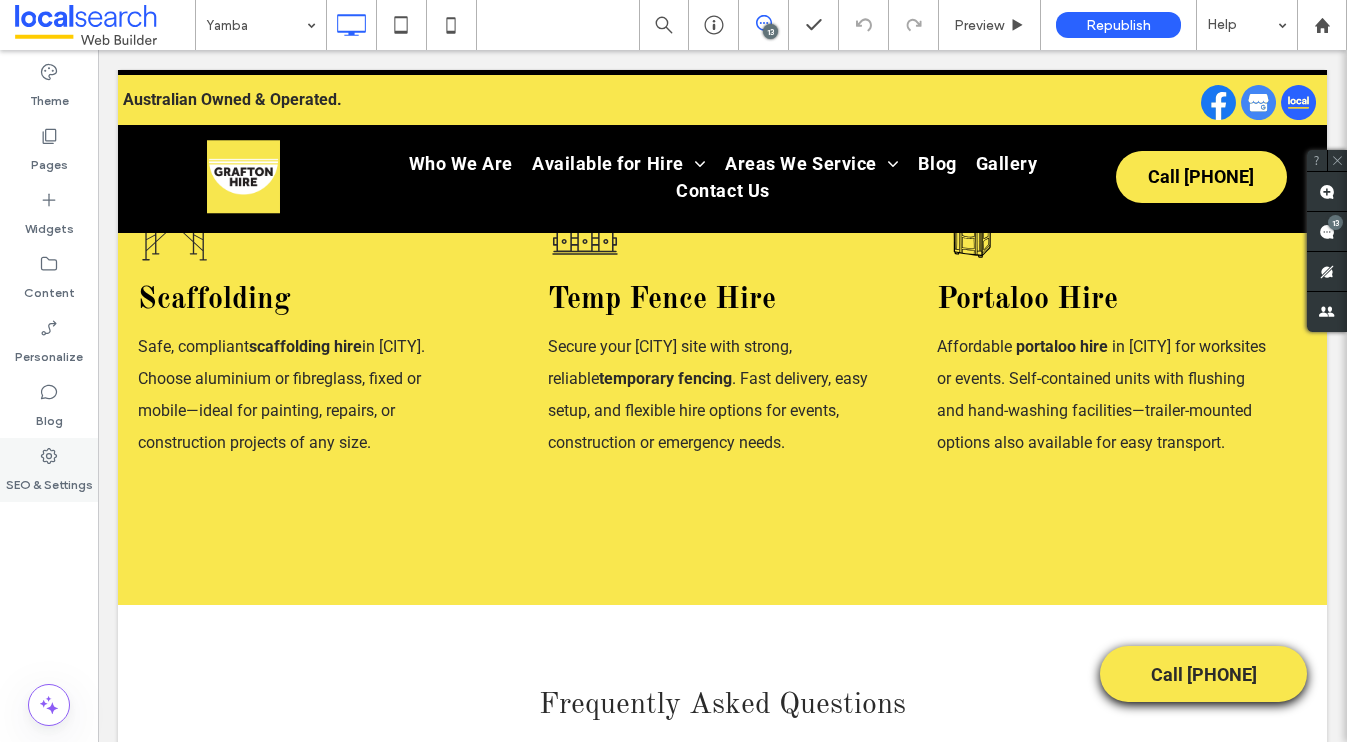 scroll, scrollTop: 3544, scrollLeft: 0, axis: vertical 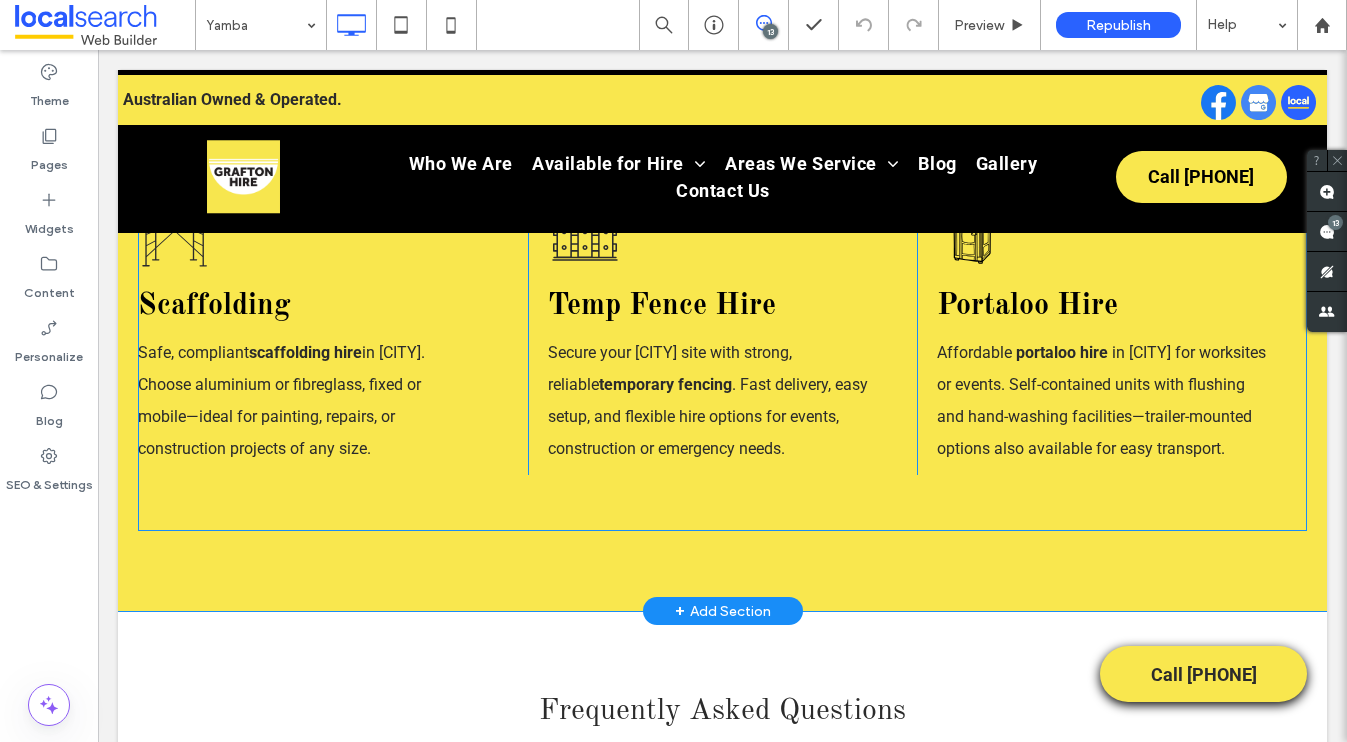 click on "in Yamba for worksites or events. Self-contained units with flushing and hand-washing facilities—trailer-mounted options also available for easy transport." at bounding box center [1101, 400] 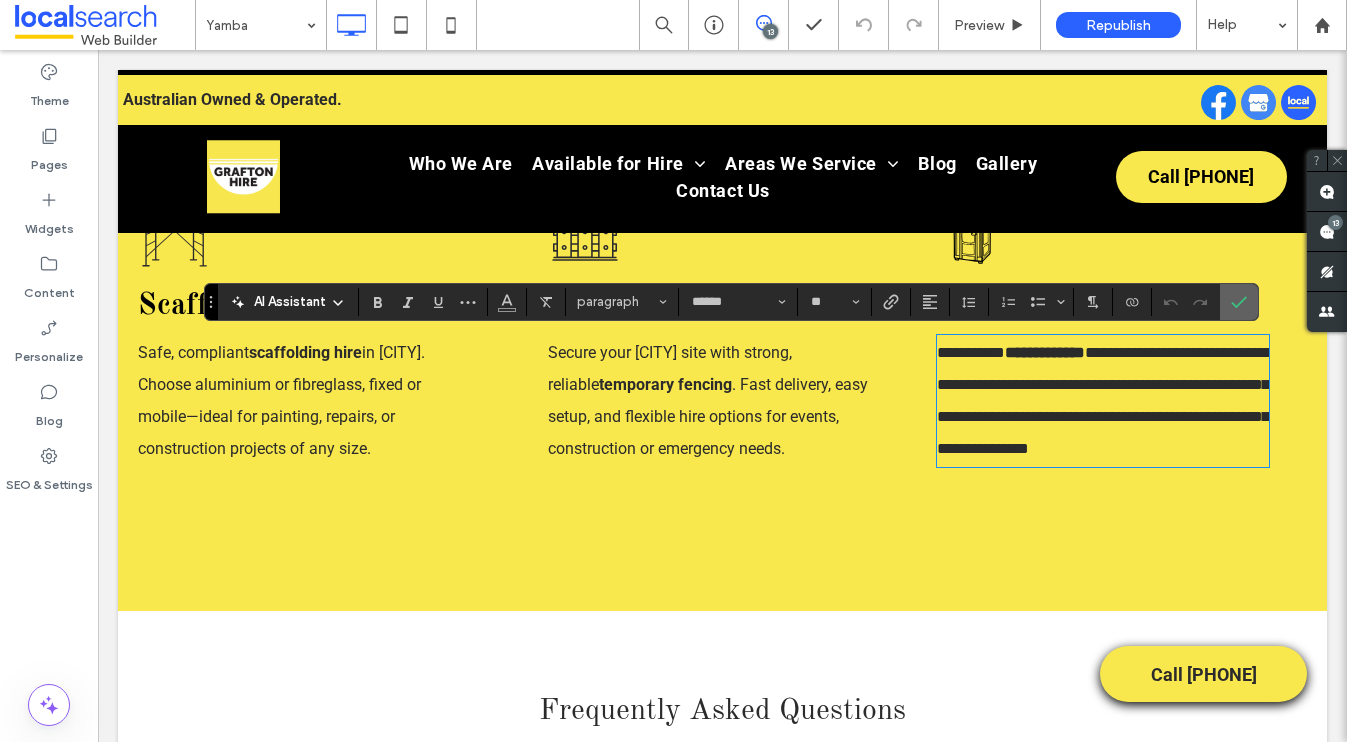 click 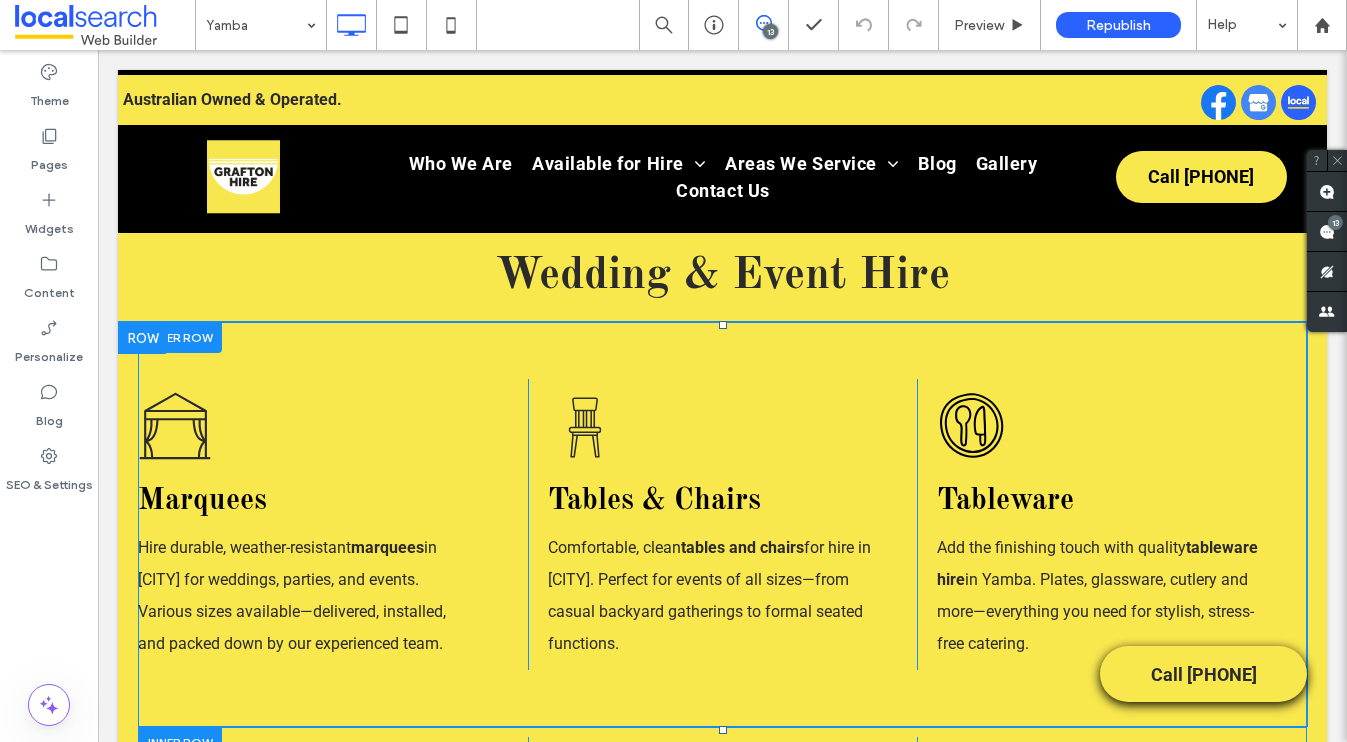 scroll, scrollTop: 2509, scrollLeft: 0, axis: vertical 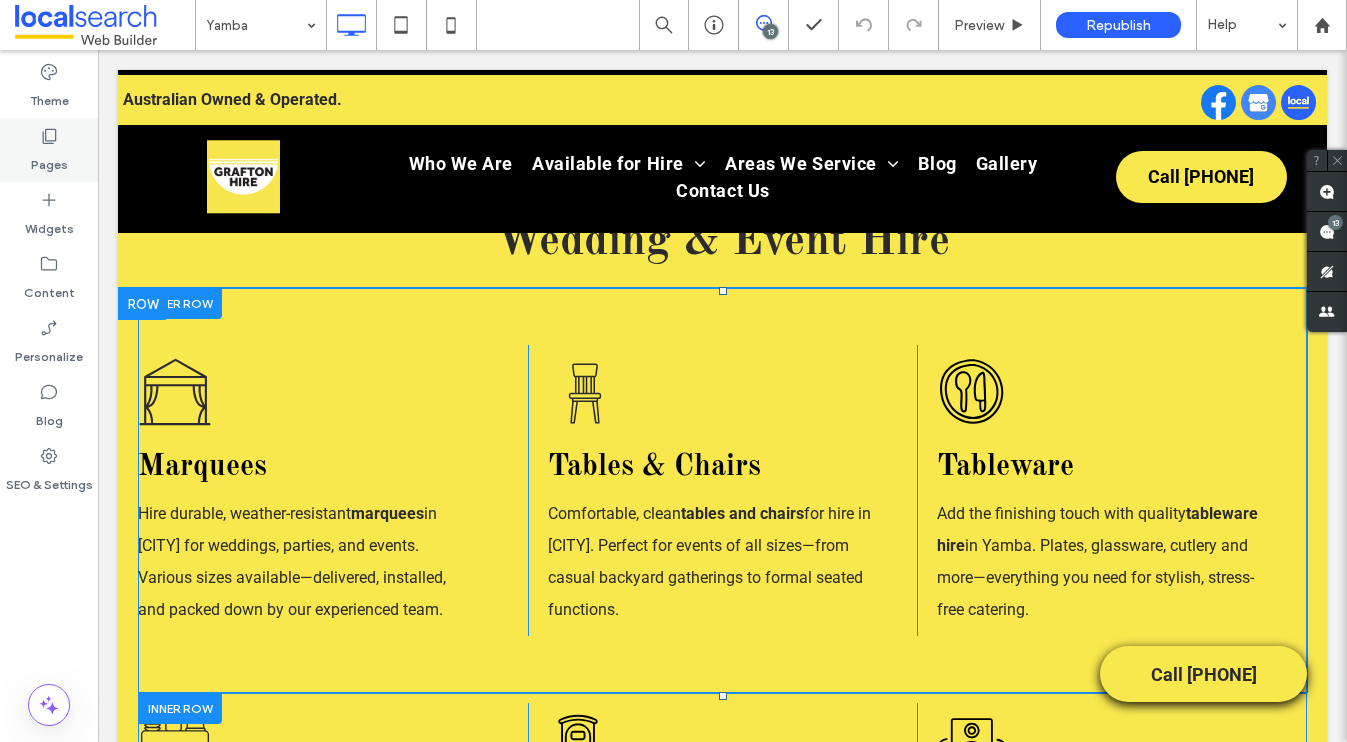 click 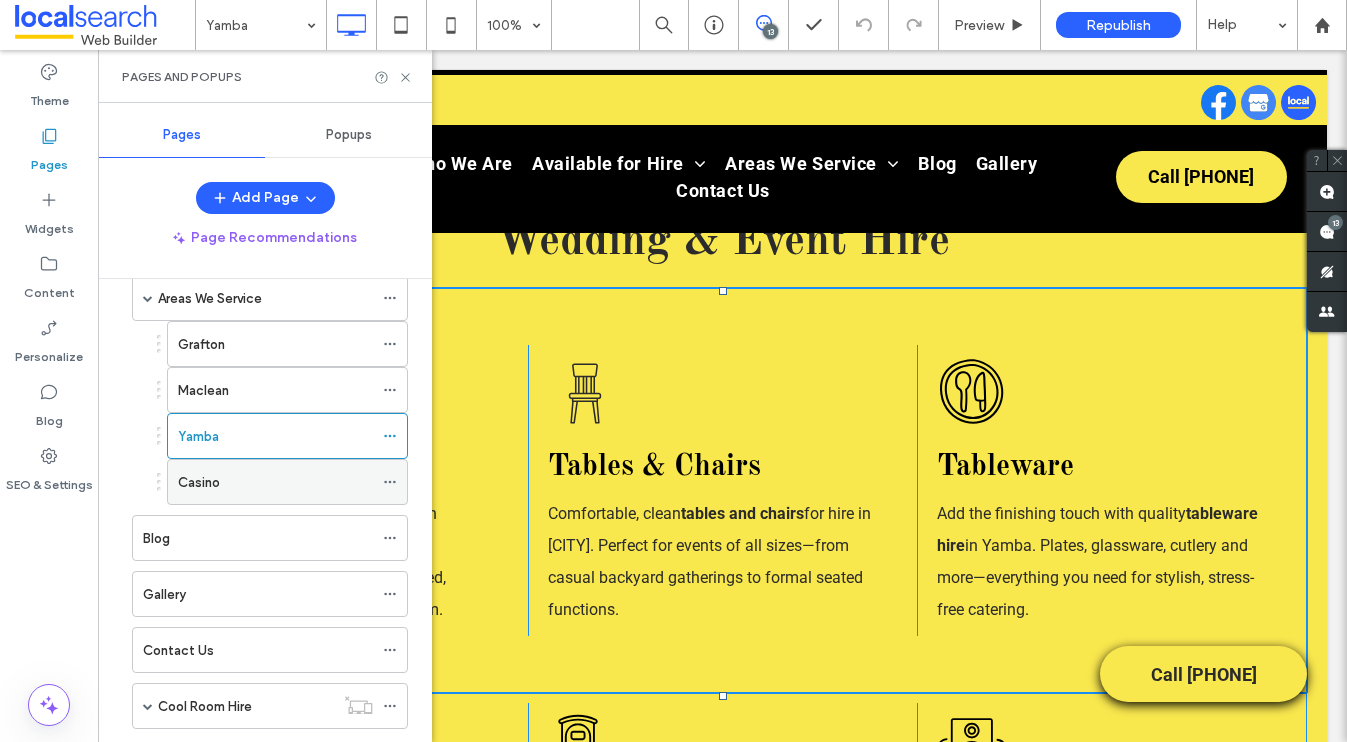 scroll, scrollTop: 892, scrollLeft: 0, axis: vertical 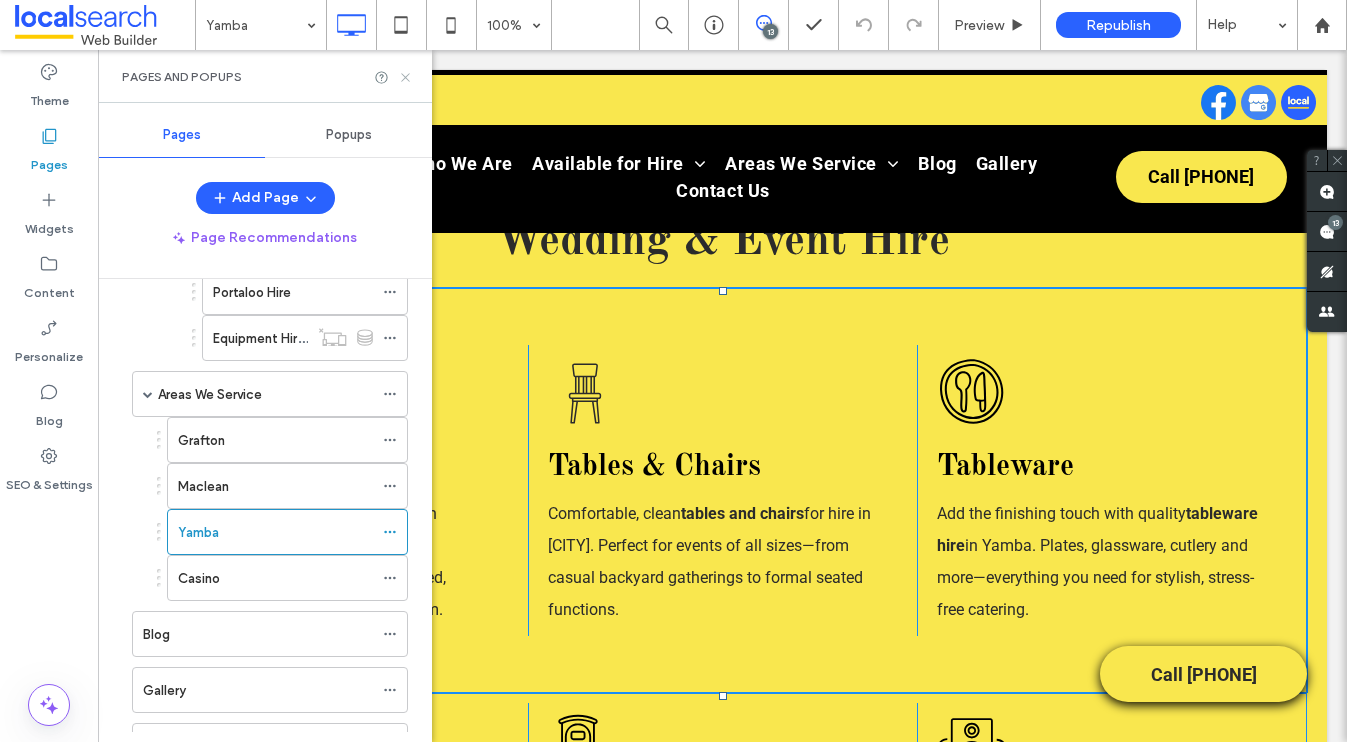 click 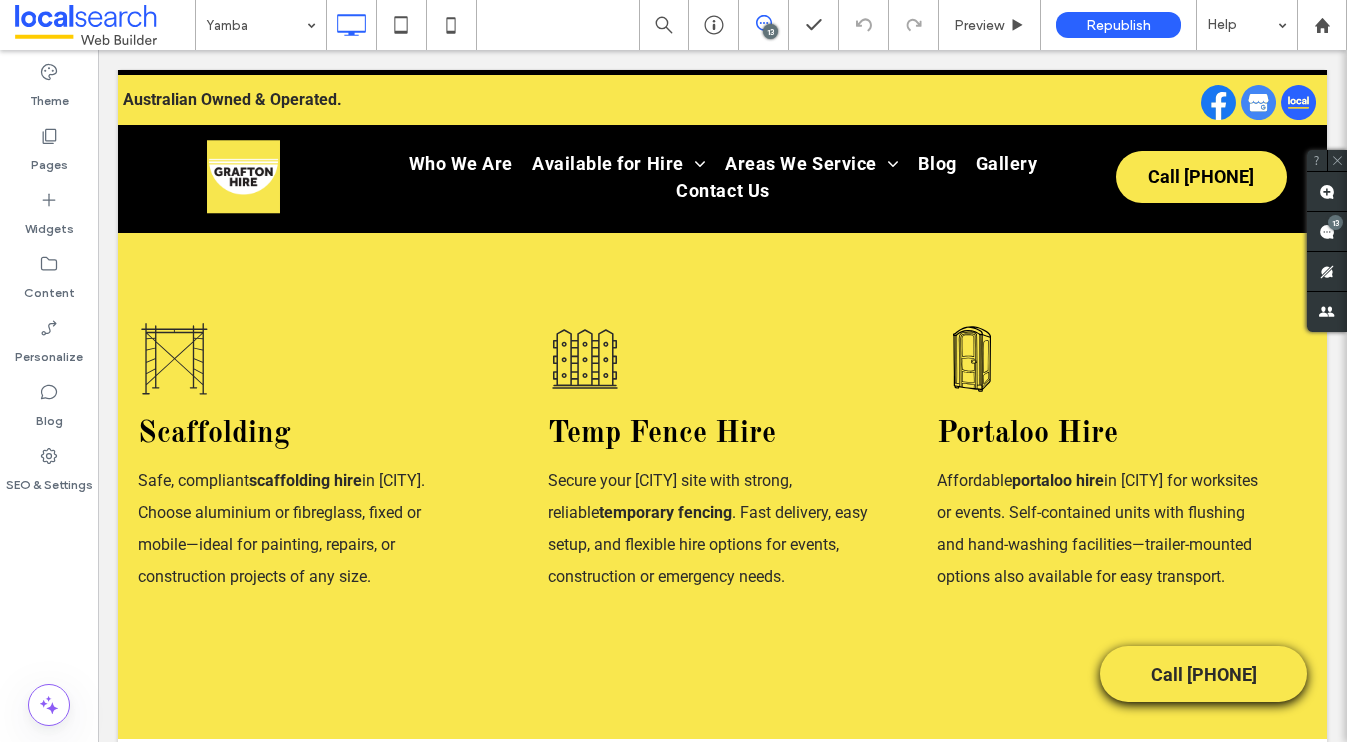 scroll, scrollTop: 3720, scrollLeft: 0, axis: vertical 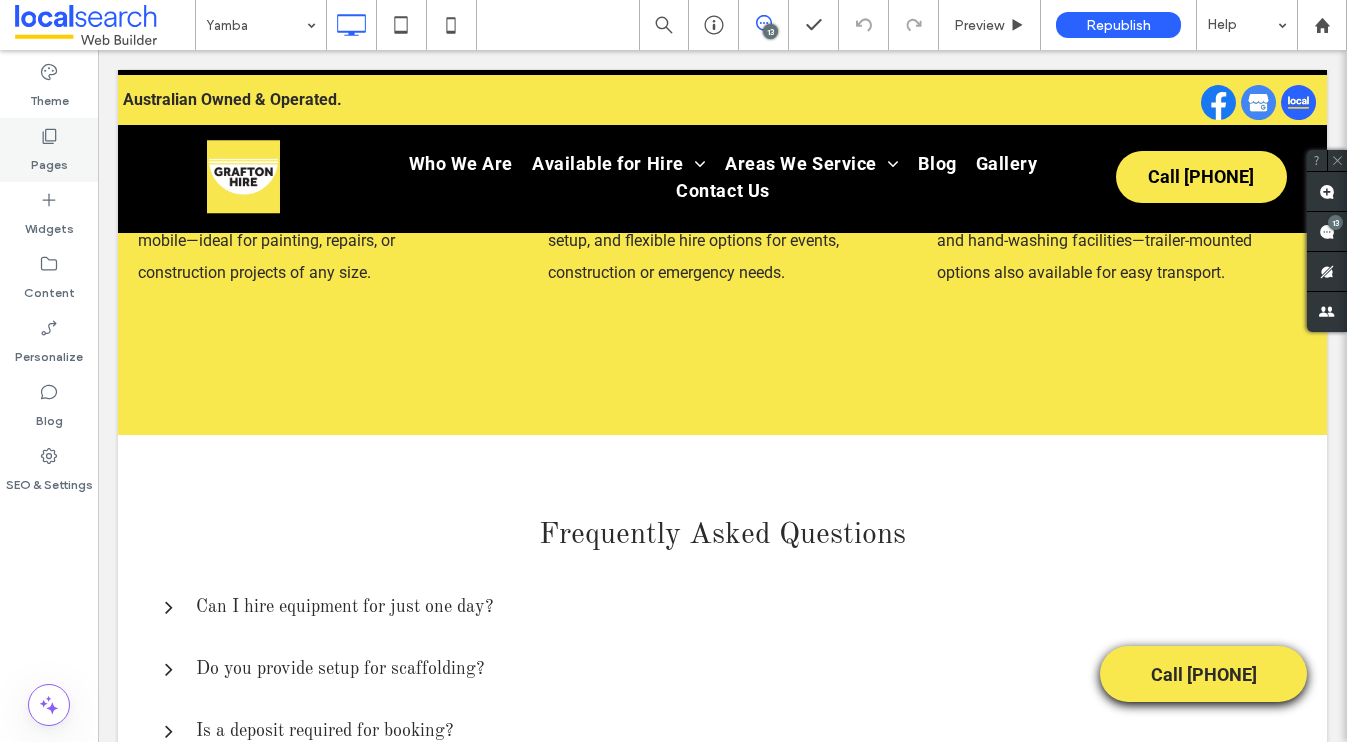 click on "Pages" at bounding box center (49, 160) 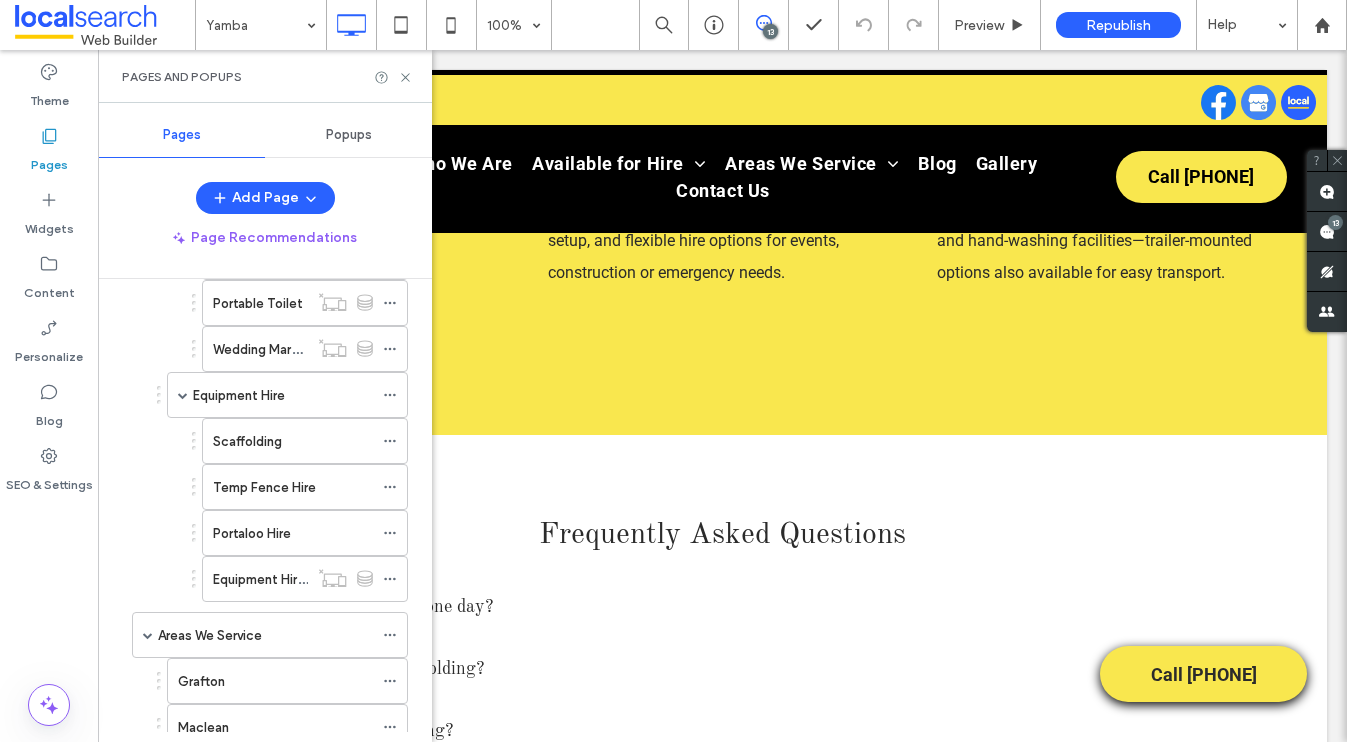 scroll, scrollTop: 771, scrollLeft: 0, axis: vertical 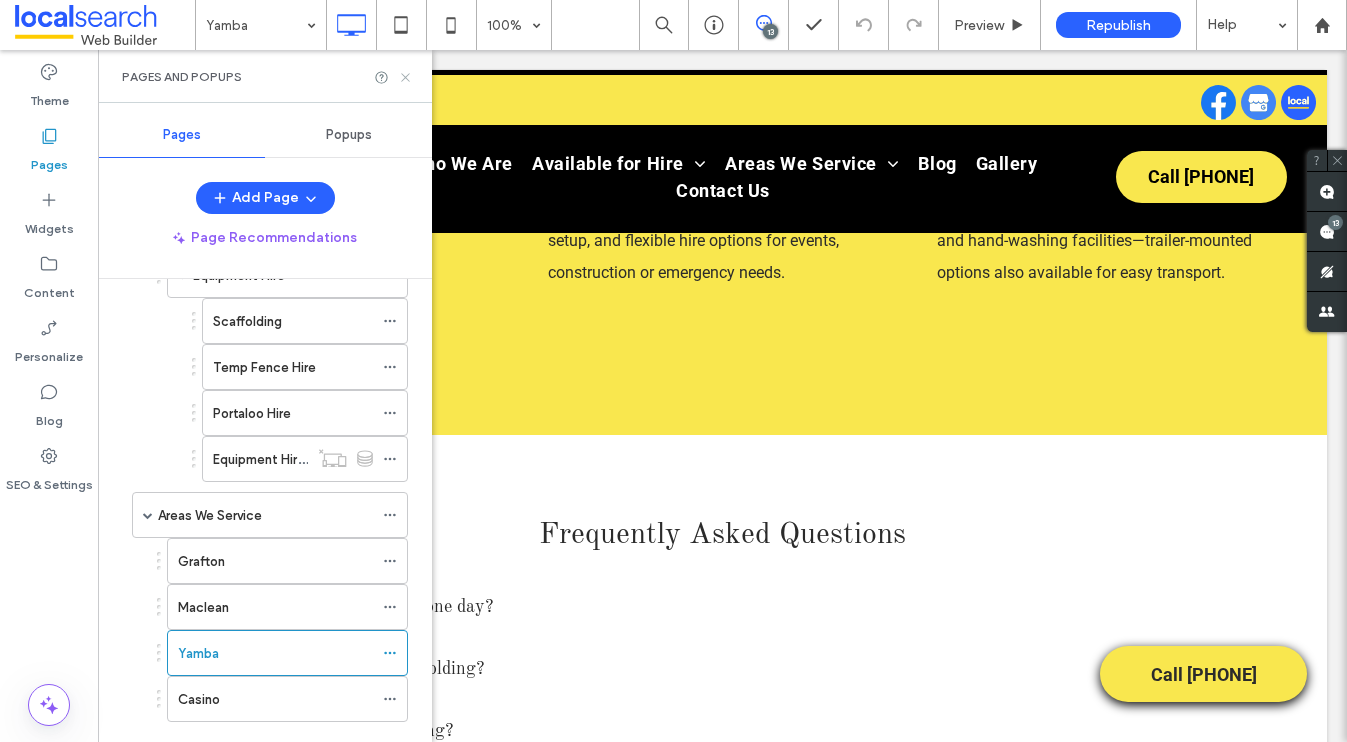 click 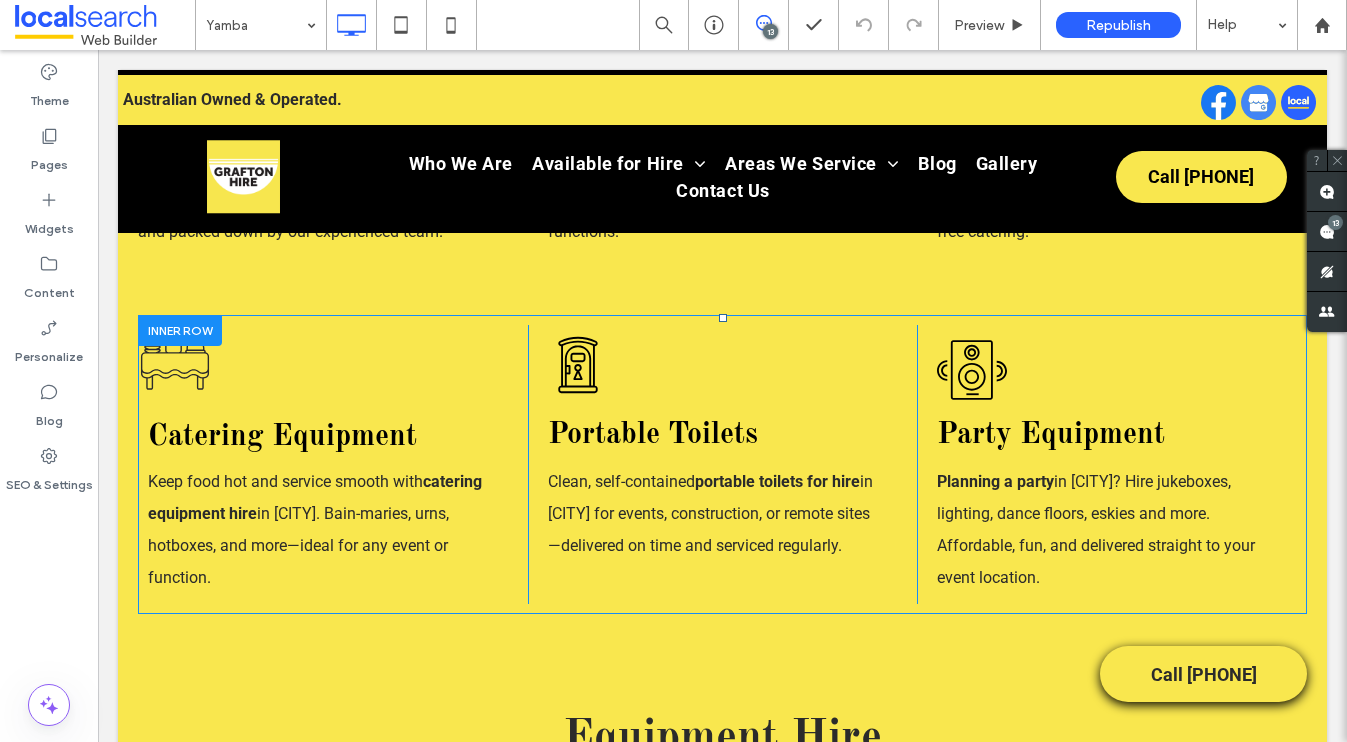 scroll, scrollTop: 2862, scrollLeft: 0, axis: vertical 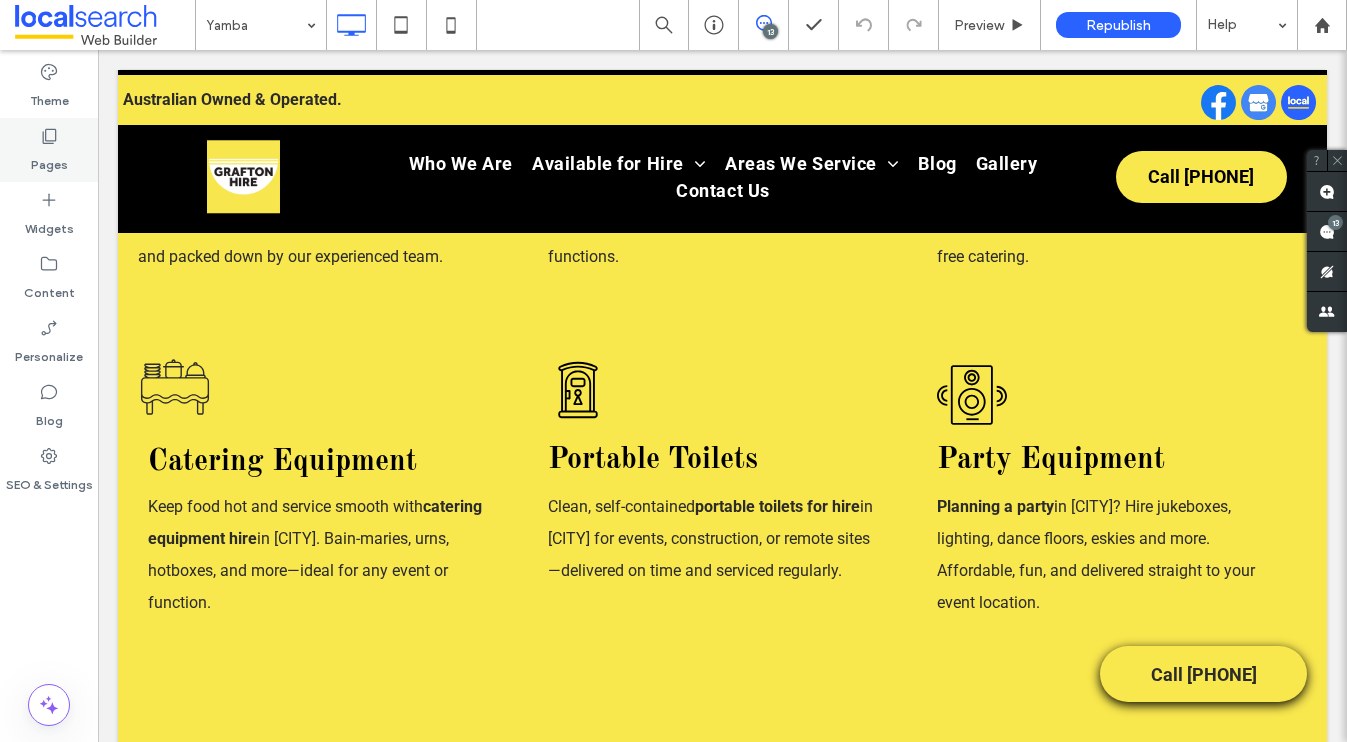 drag, startPoint x: 72, startPoint y: 170, endPoint x: 59, endPoint y: 159, distance: 17.029387 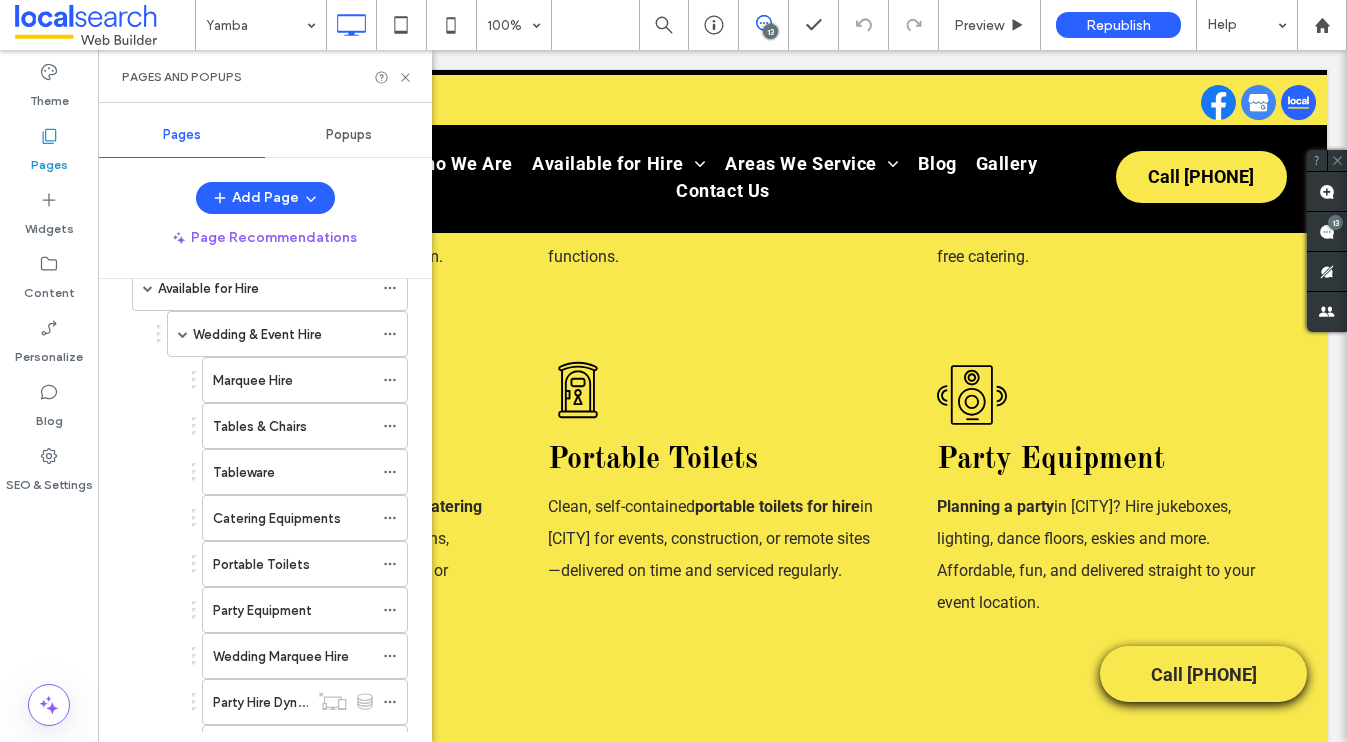 scroll, scrollTop: 67, scrollLeft: 0, axis: vertical 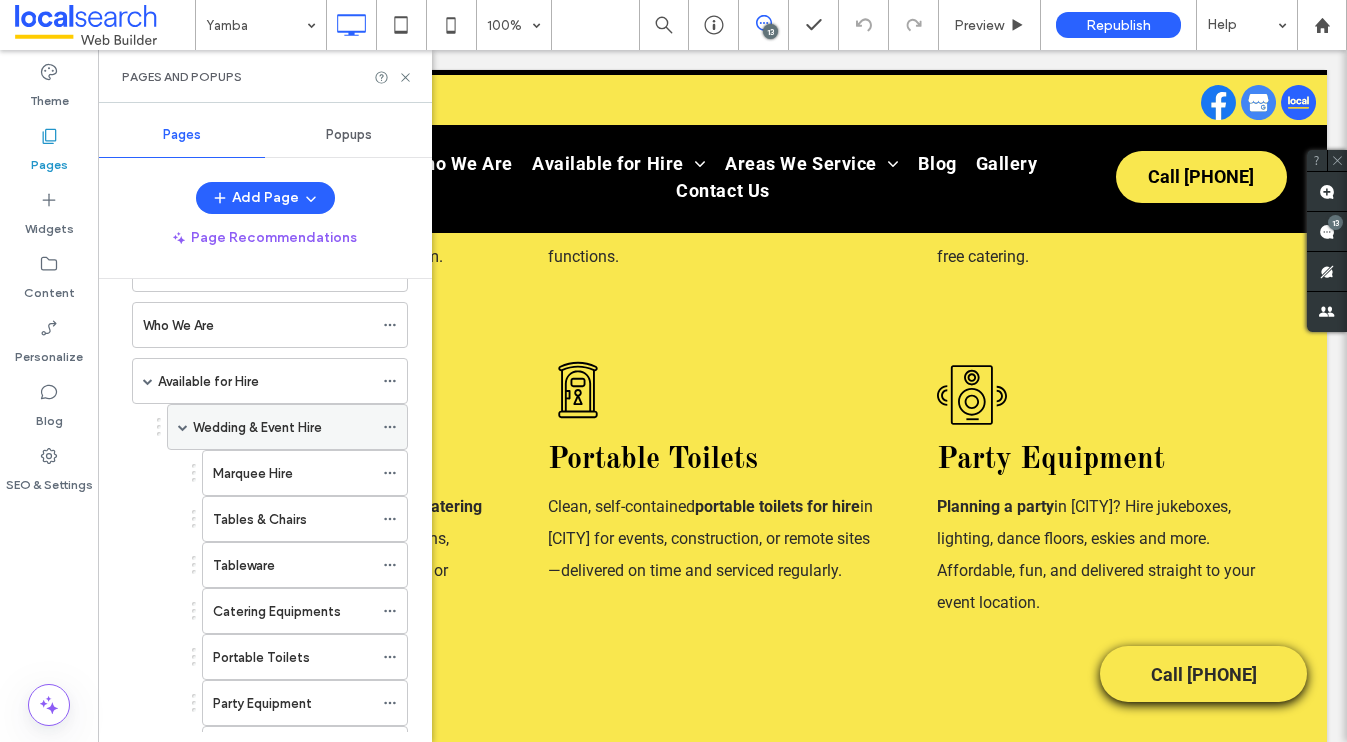 click on "Wedding & Event Hire" at bounding box center (257, 427) 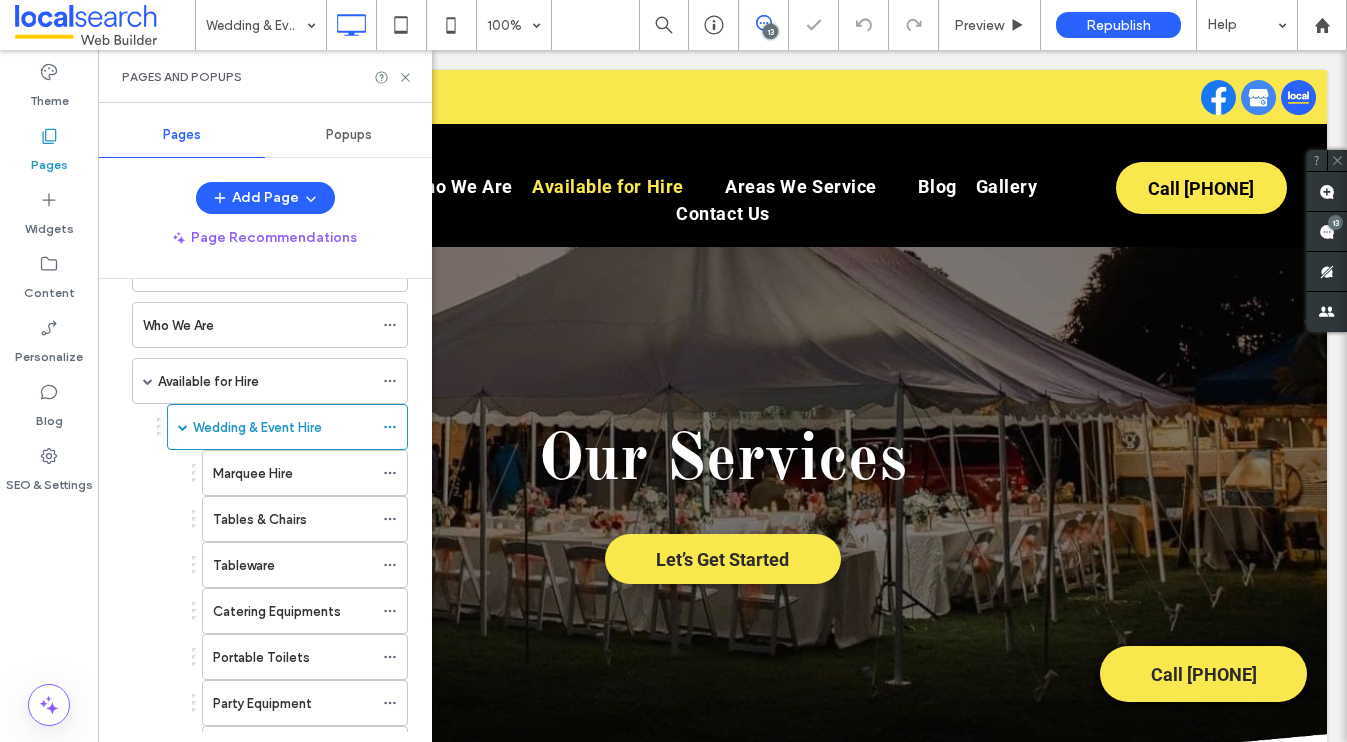 scroll, scrollTop: 0, scrollLeft: 0, axis: both 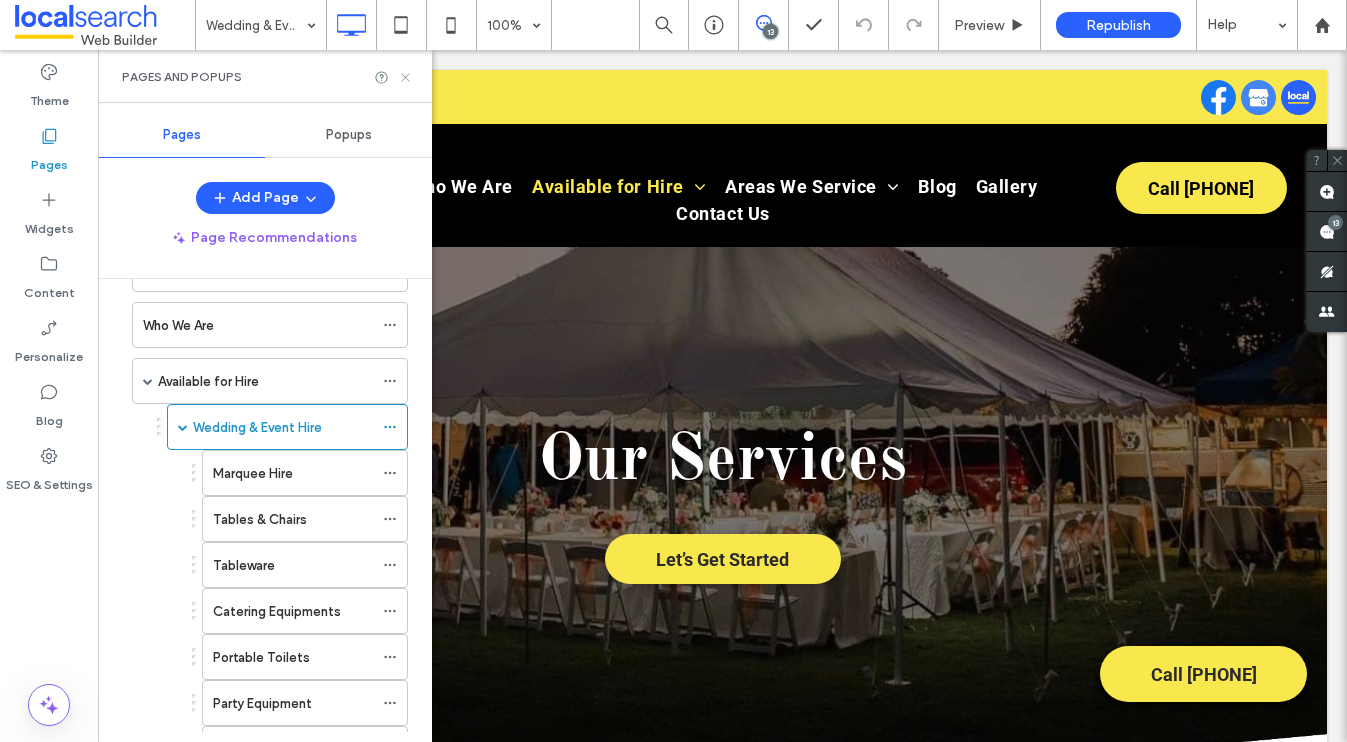 drag, startPoint x: 308, startPoint y: 23, endPoint x: 406, endPoint y: 73, distance: 110.01818 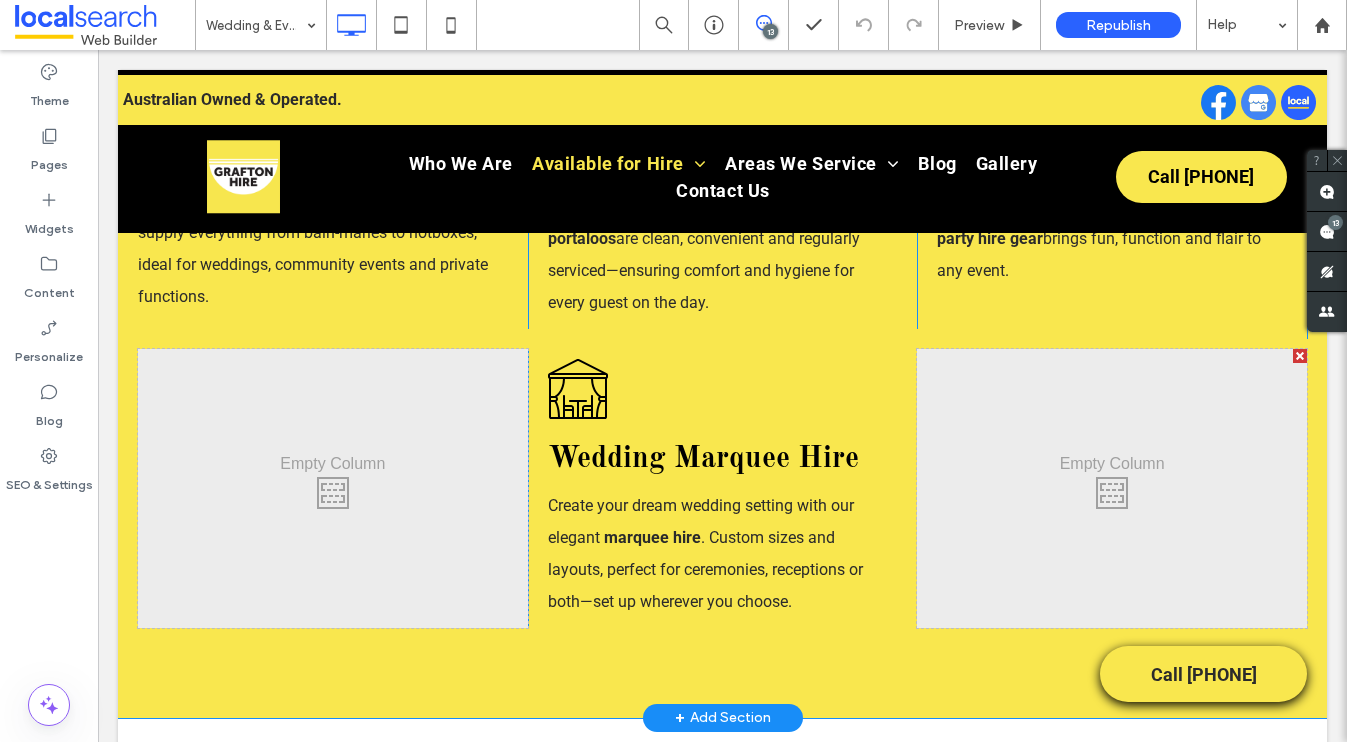 scroll, scrollTop: 2035, scrollLeft: 0, axis: vertical 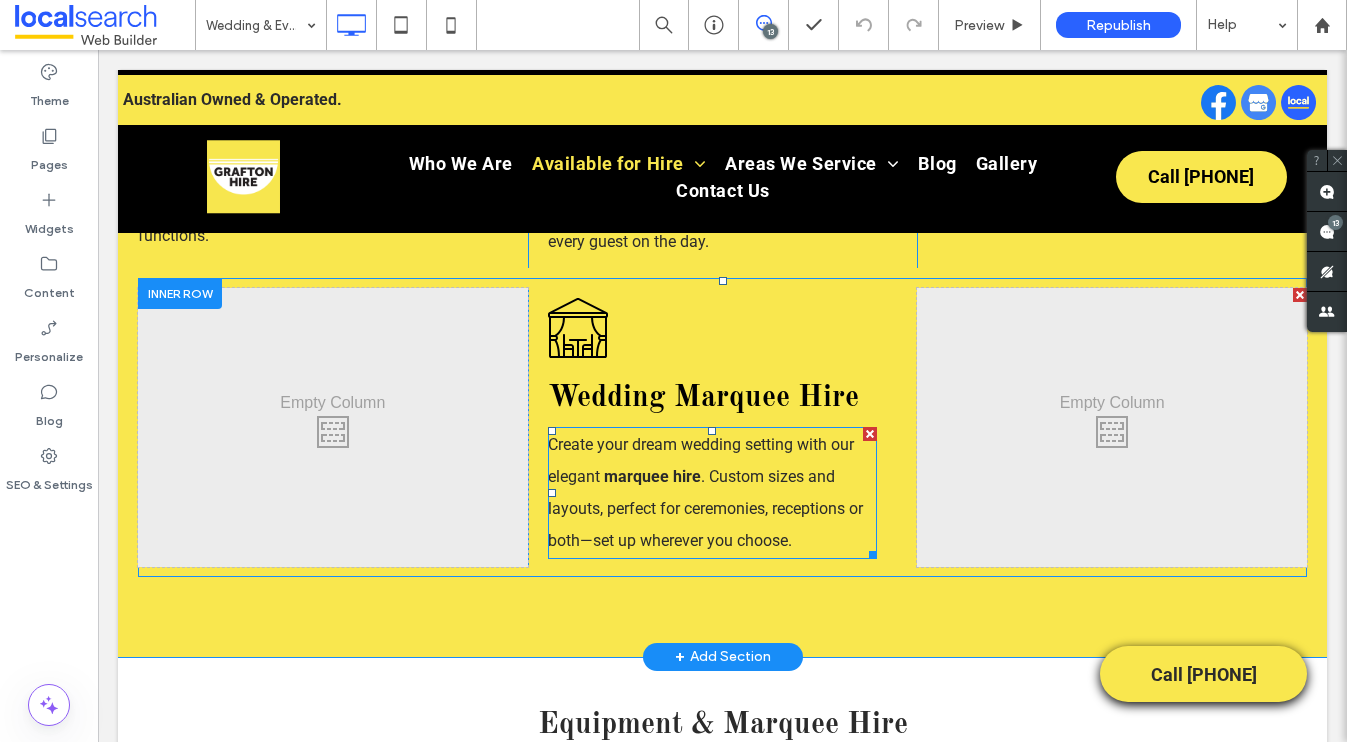 click on ". Custom sizes and layouts, perfect for ceremonies, receptions or both—set up wherever you choose." at bounding box center (705, 508) 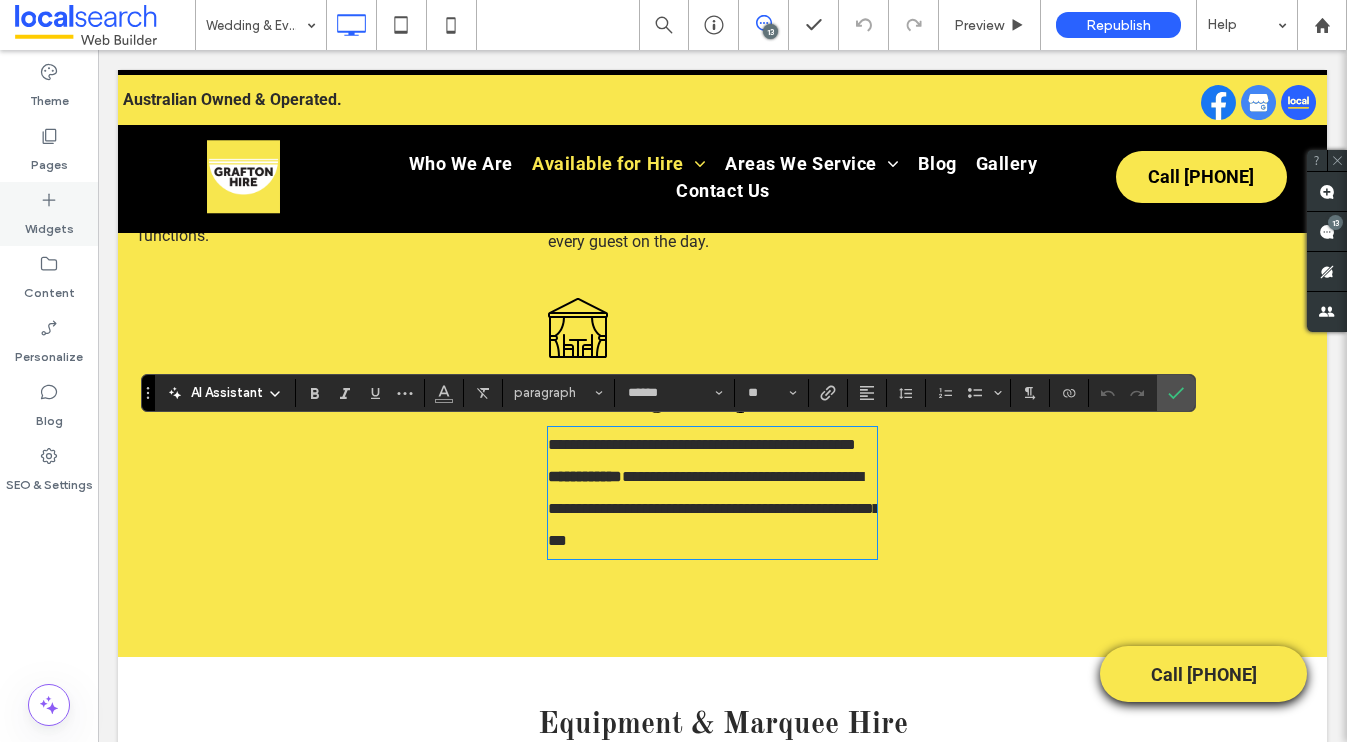 drag, startPoint x: 49, startPoint y: 168, endPoint x: 75, endPoint y: 230, distance: 67.23094 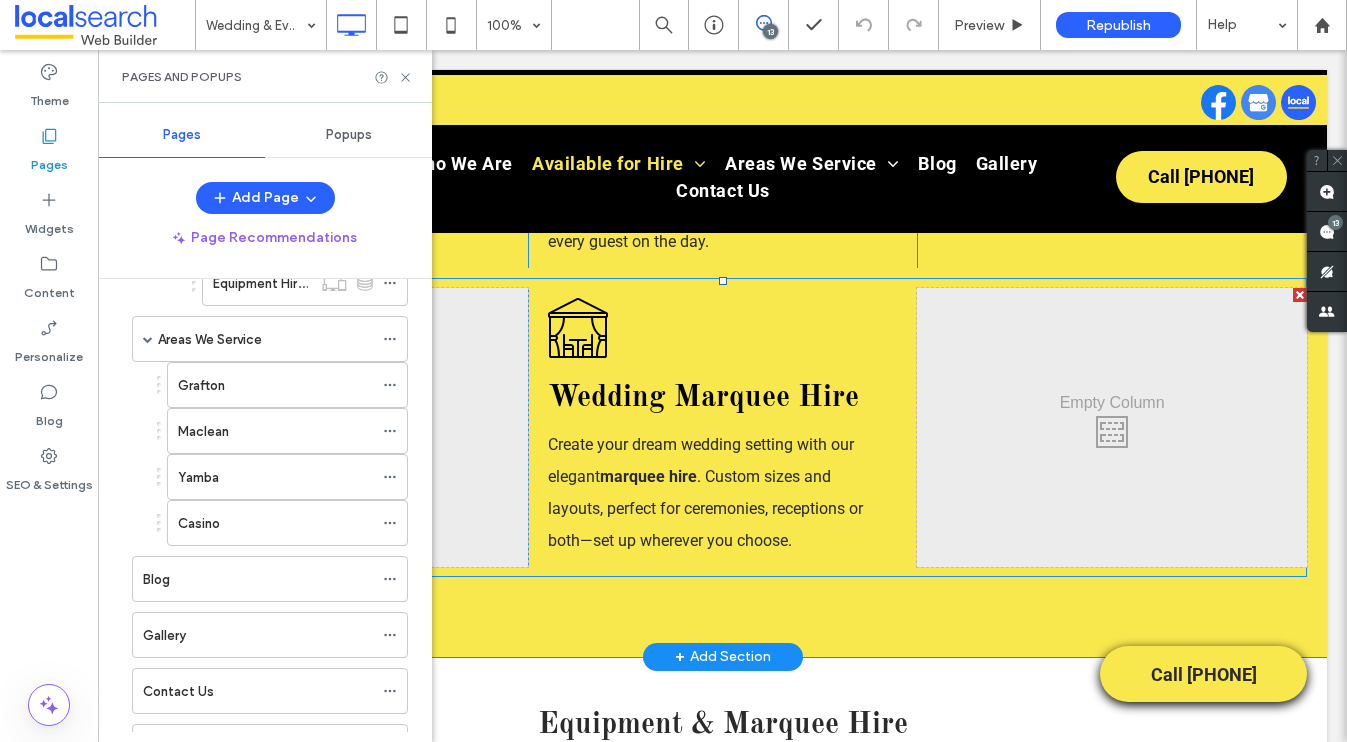 scroll, scrollTop: 943, scrollLeft: 0, axis: vertical 